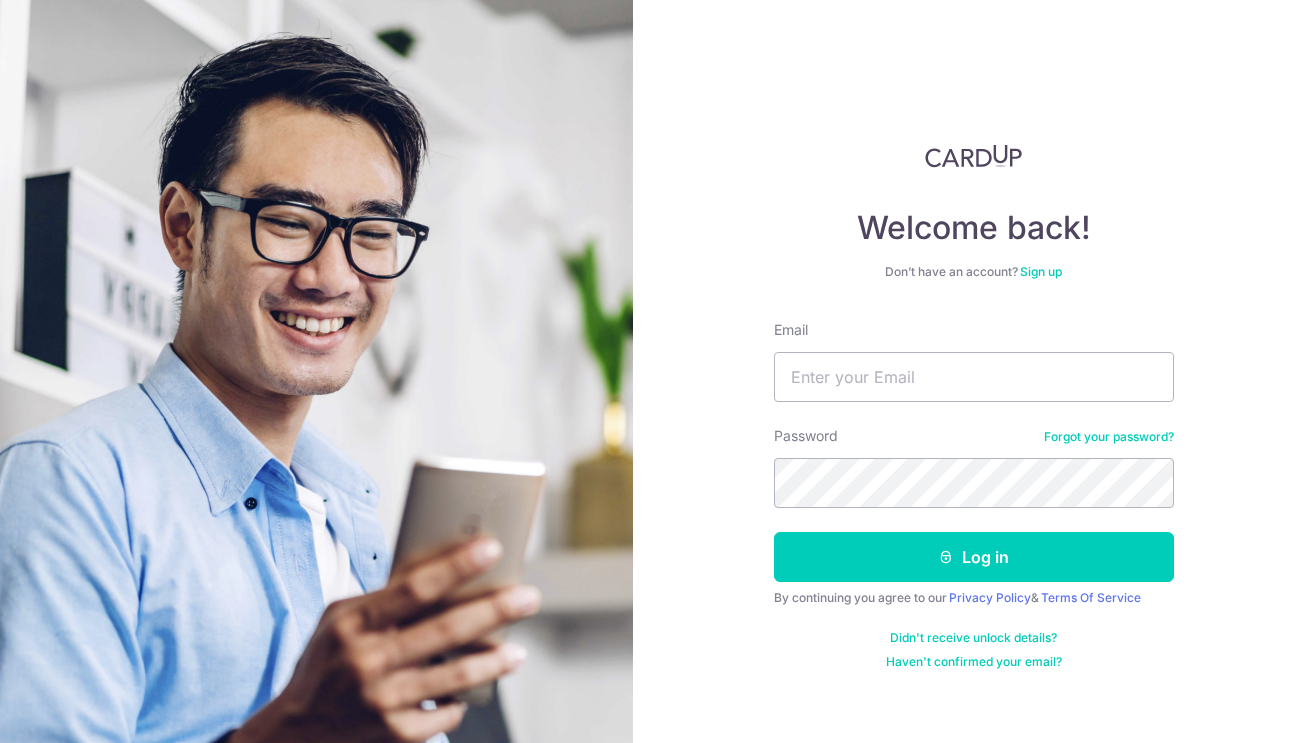 scroll, scrollTop: 0, scrollLeft: 0, axis: both 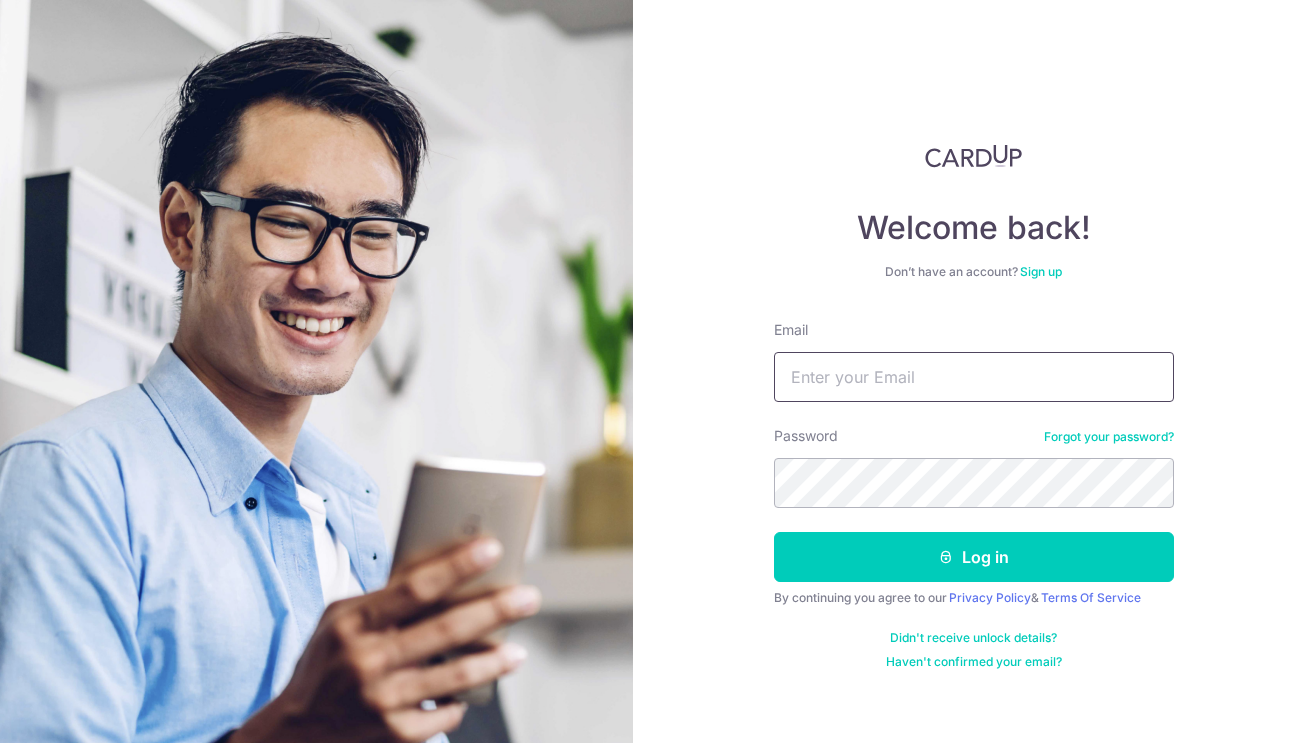 type on "[EMAIL_ADDRESS][DOMAIN_NAME]" 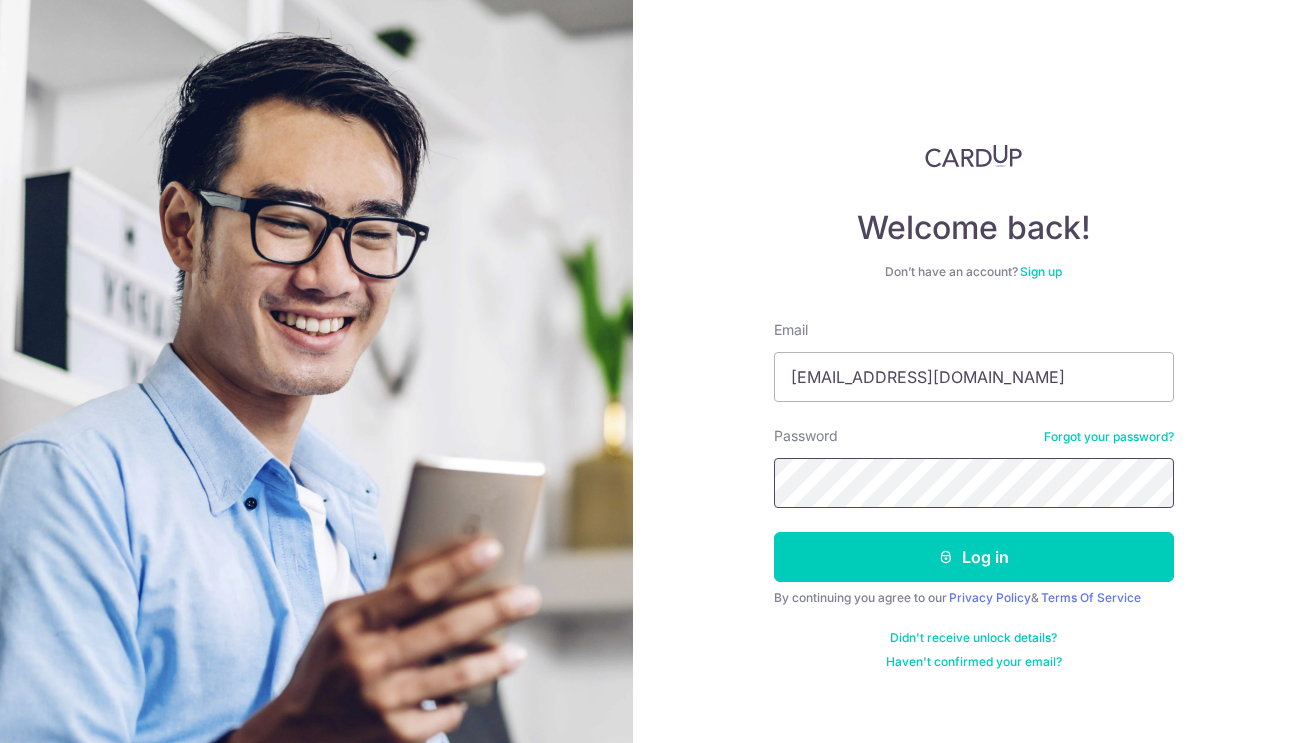 click on "Log in" at bounding box center [974, 557] 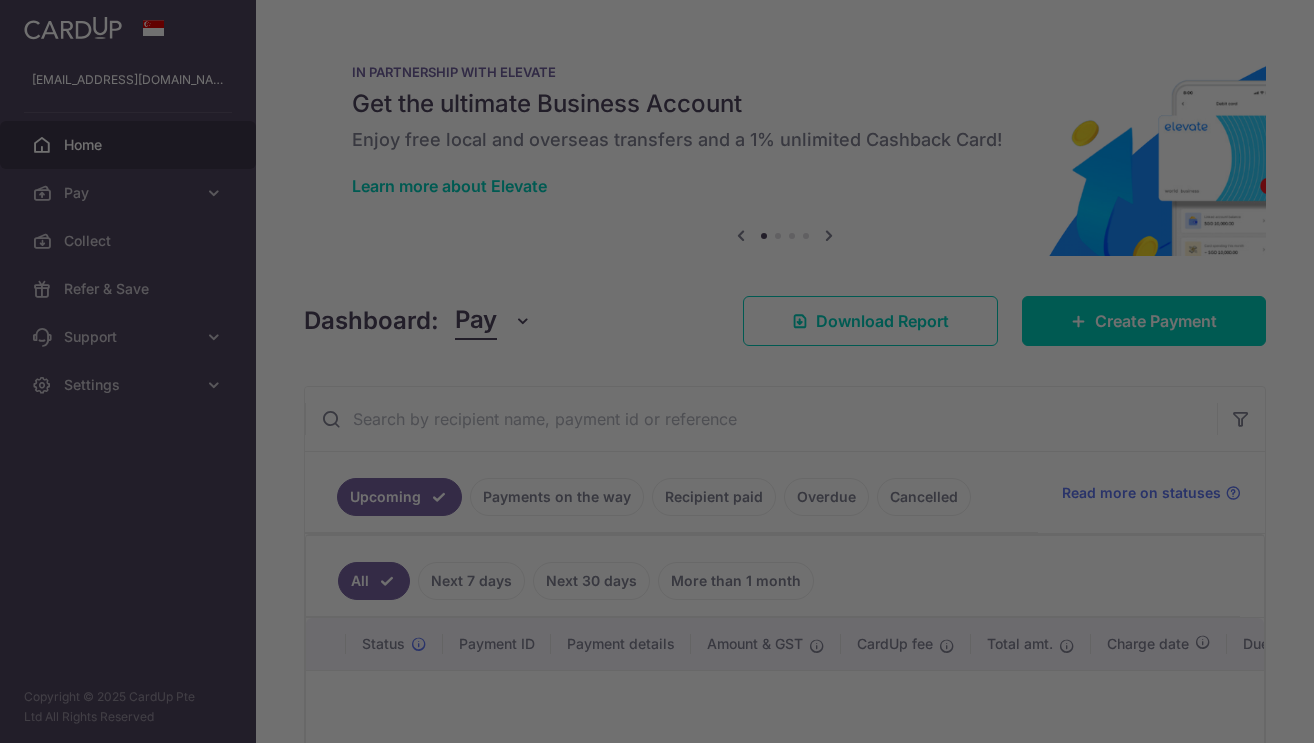 scroll, scrollTop: 0, scrollLeft: 0, axis: both 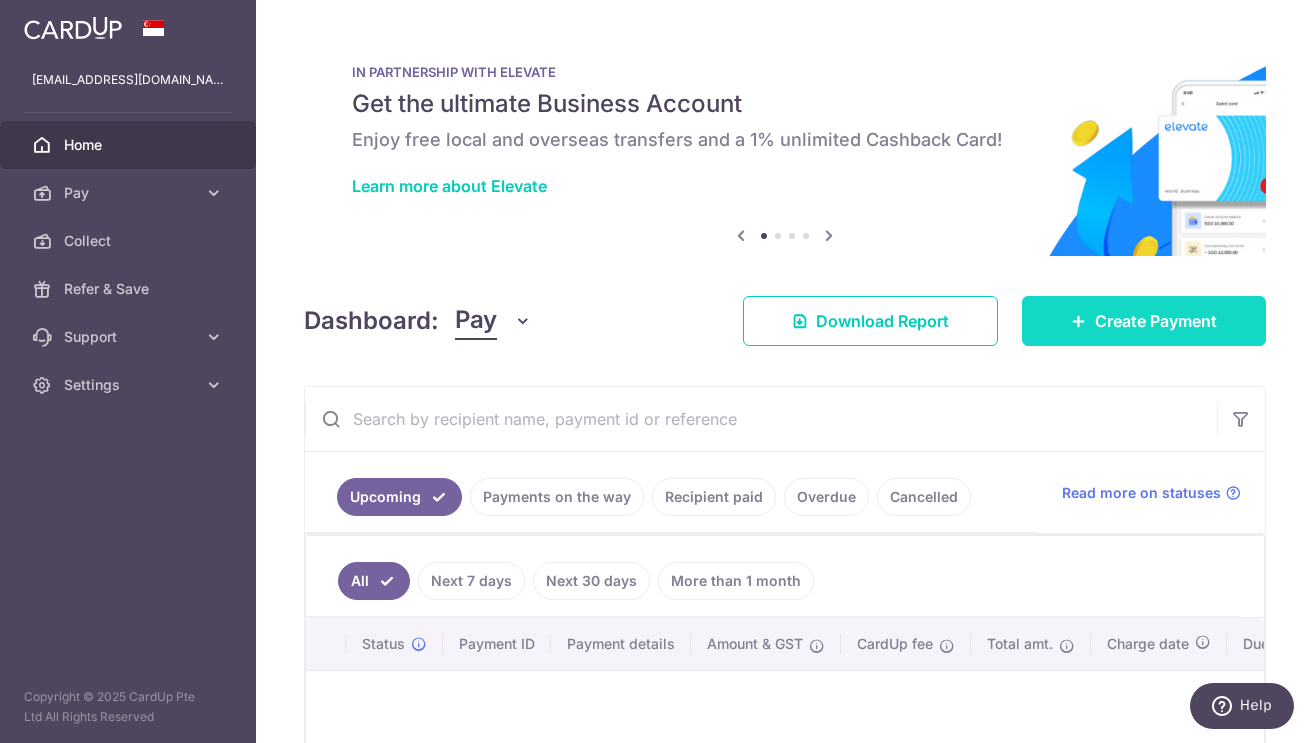 click on "Create Payment" at bounding box center (1144, 321) 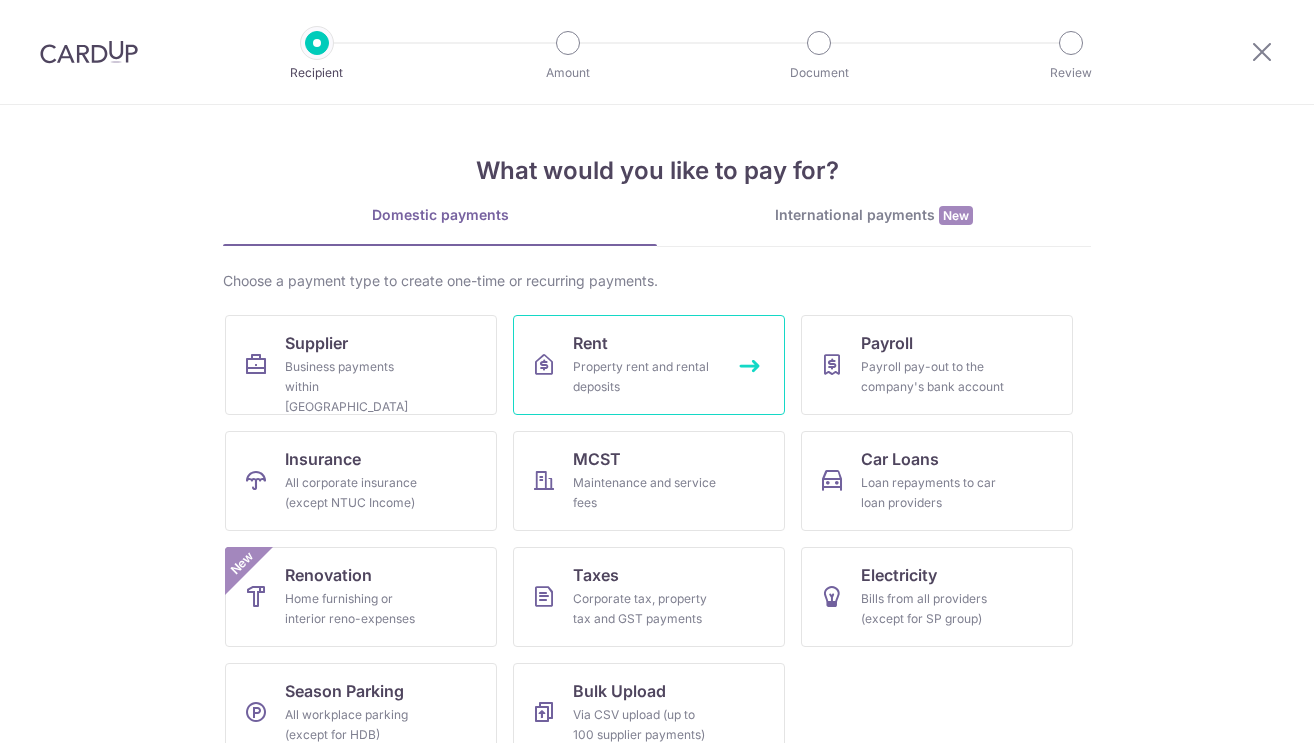 scroll, scrollTop: 0, scrollLeft: 0, axis: both 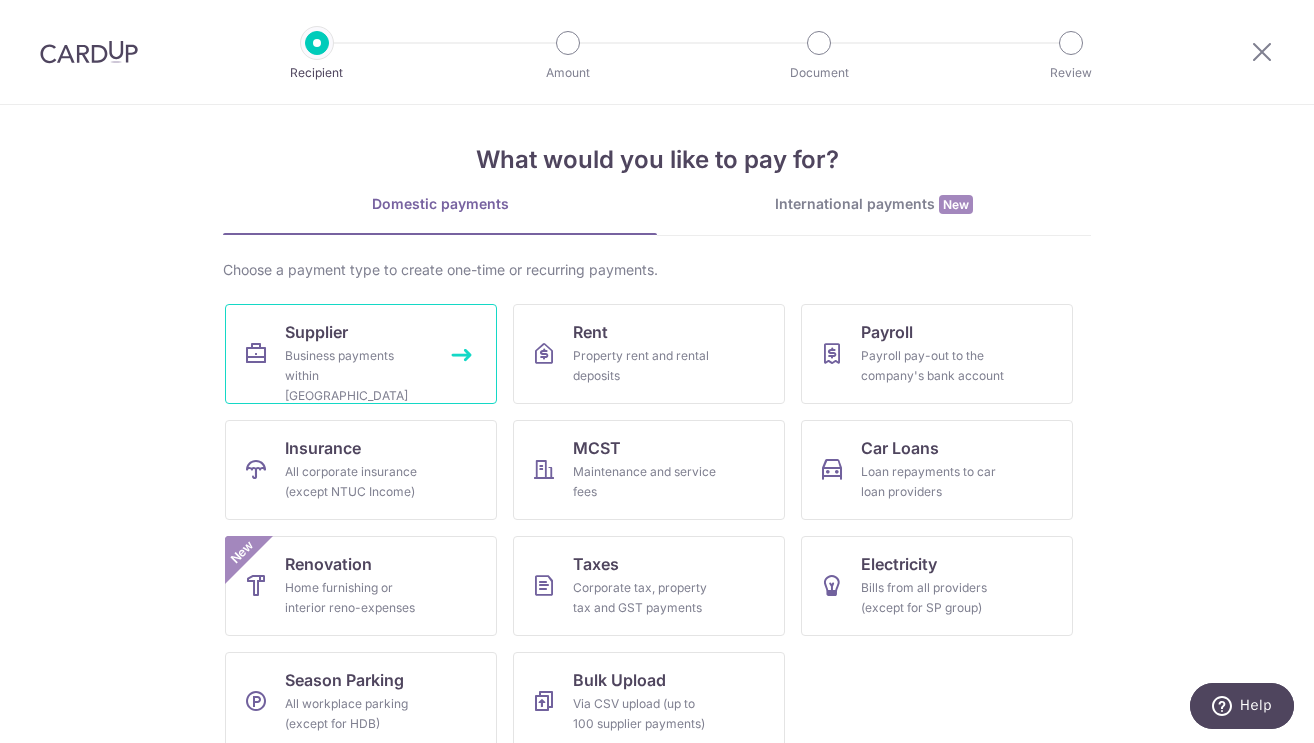 click on "Supplier Business payments within Singapore" at bounding box center [361, 354] 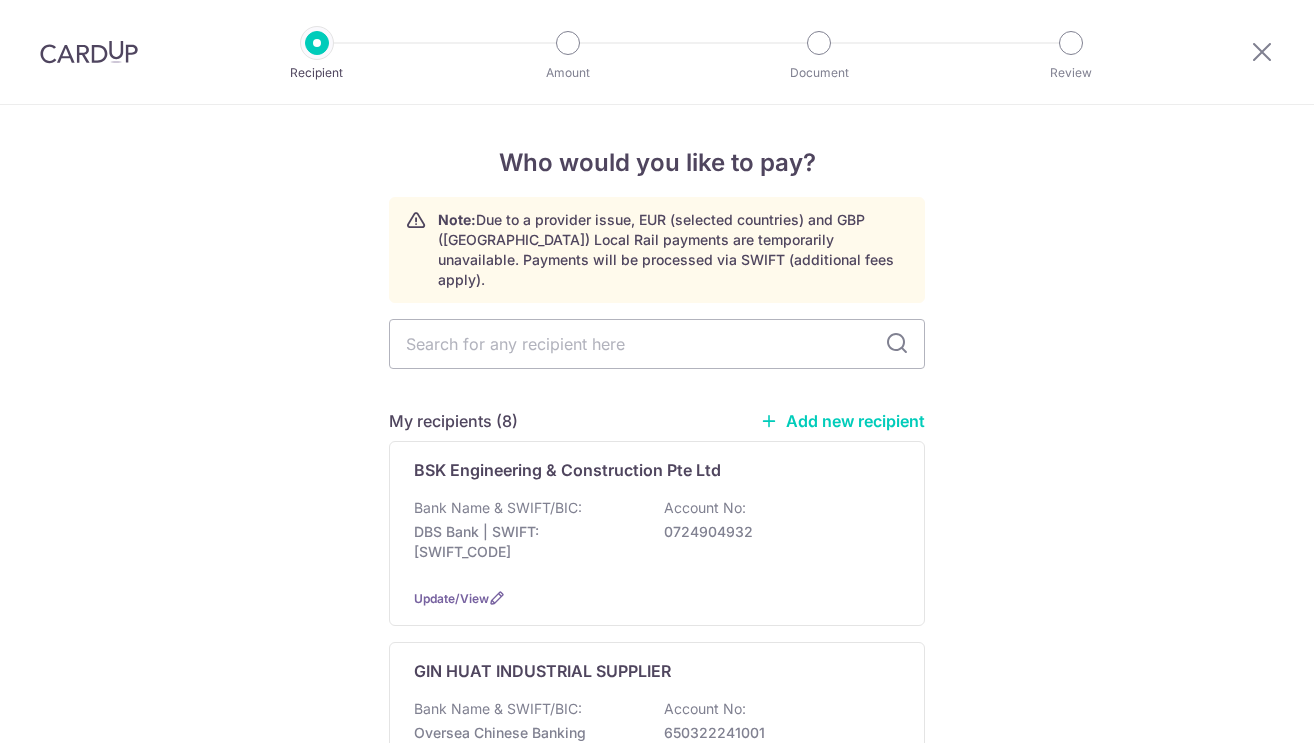 scroll, scrollTop: 0, scrollLeft: 0, axis: both 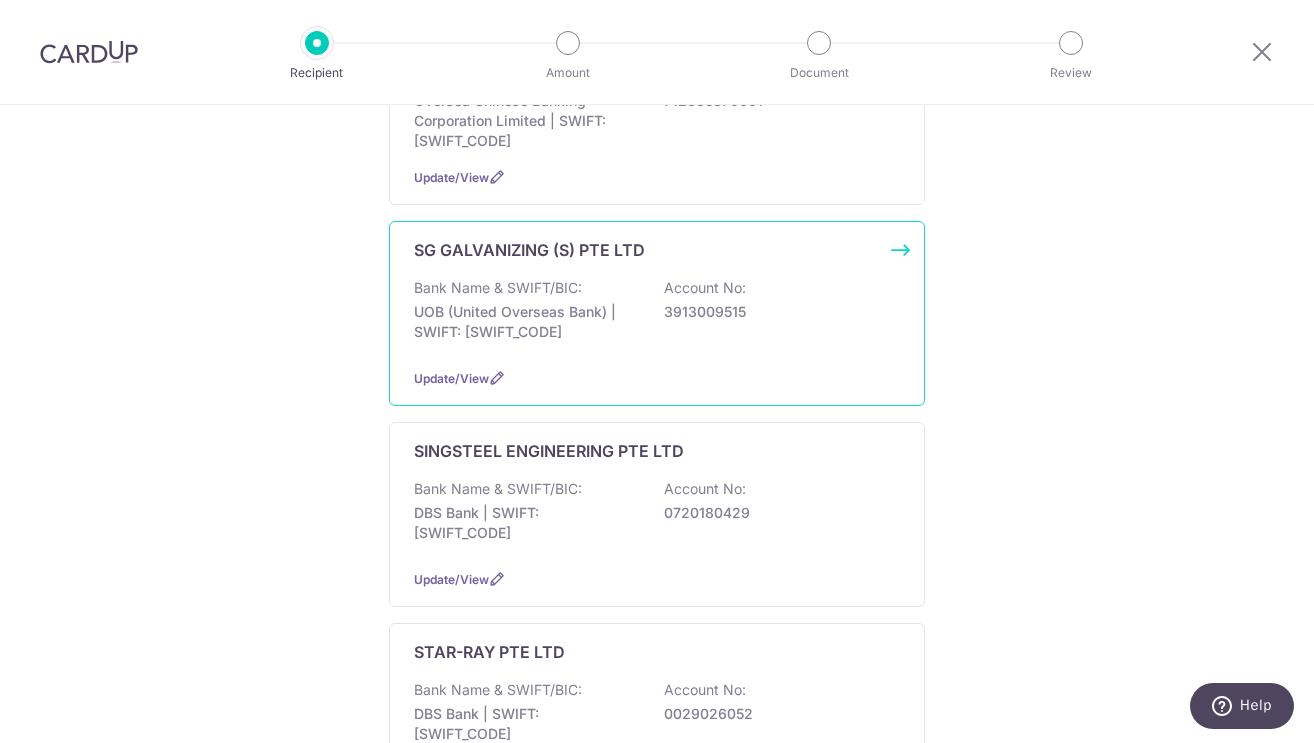 click on "UOB (United Overseas Bank) | SWIFT: UOVBSGSGXXX" at bounding box center (526, 322) 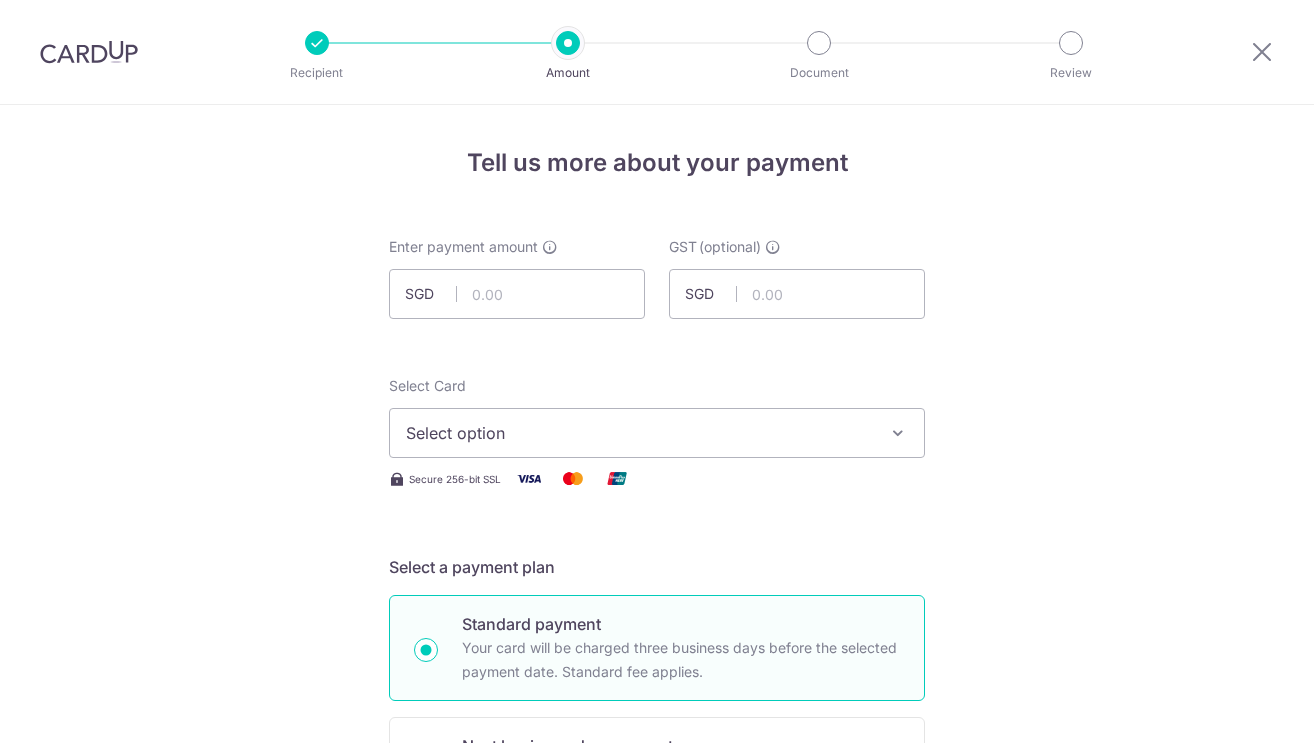 scroll, scrollTop: 0, scrollLeft: 0, axis: both 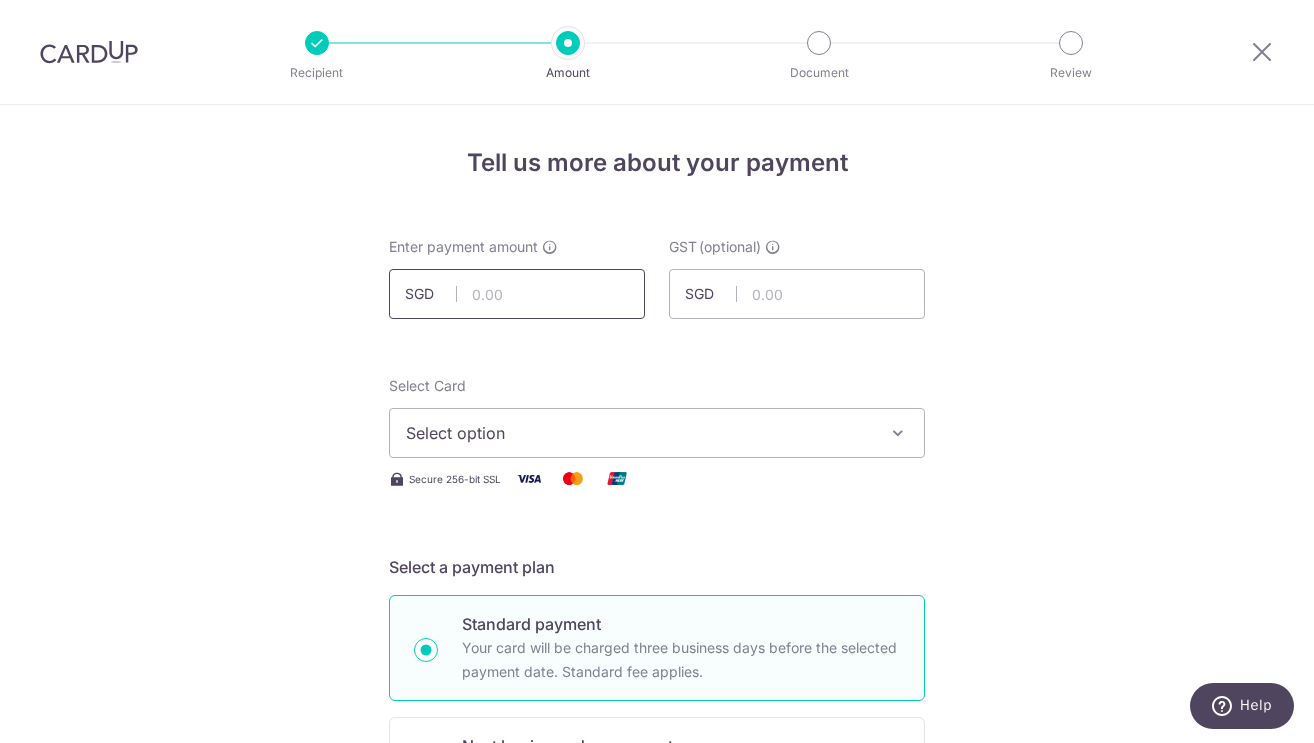 click at bounding box center [517, 294] 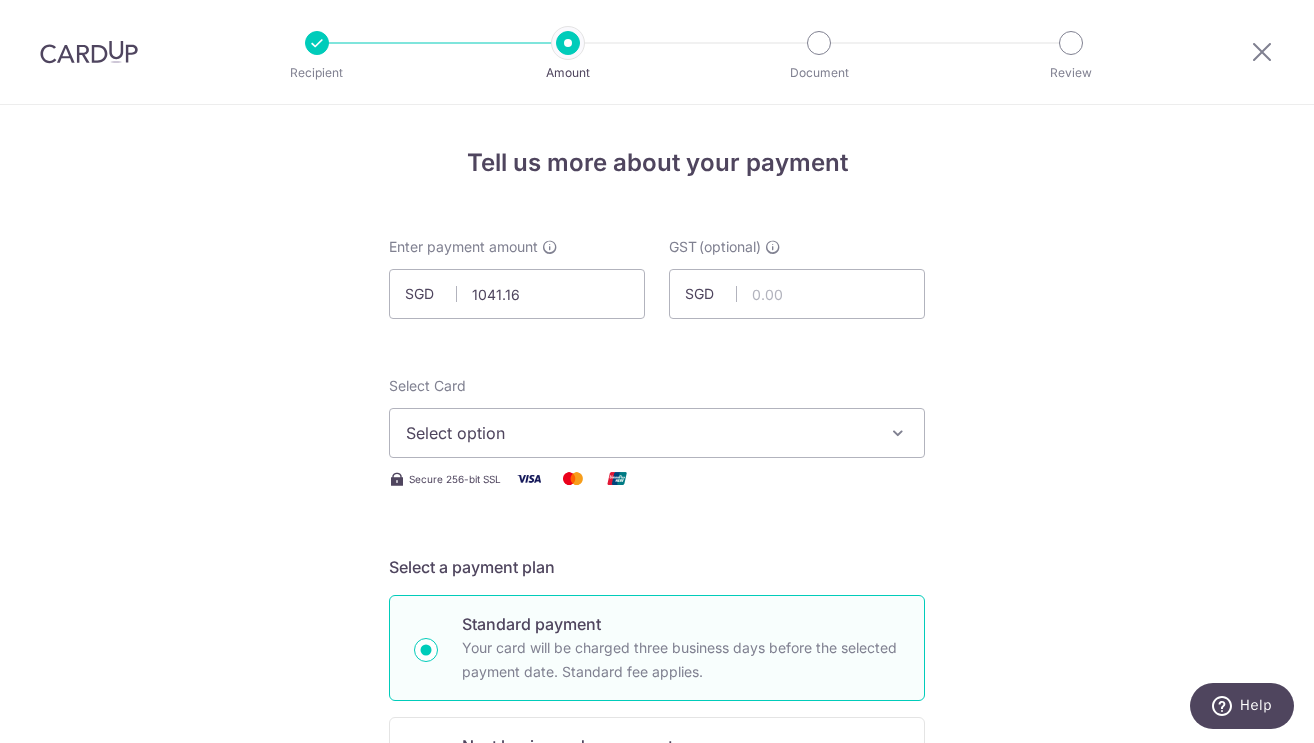 type on "1,041.16" 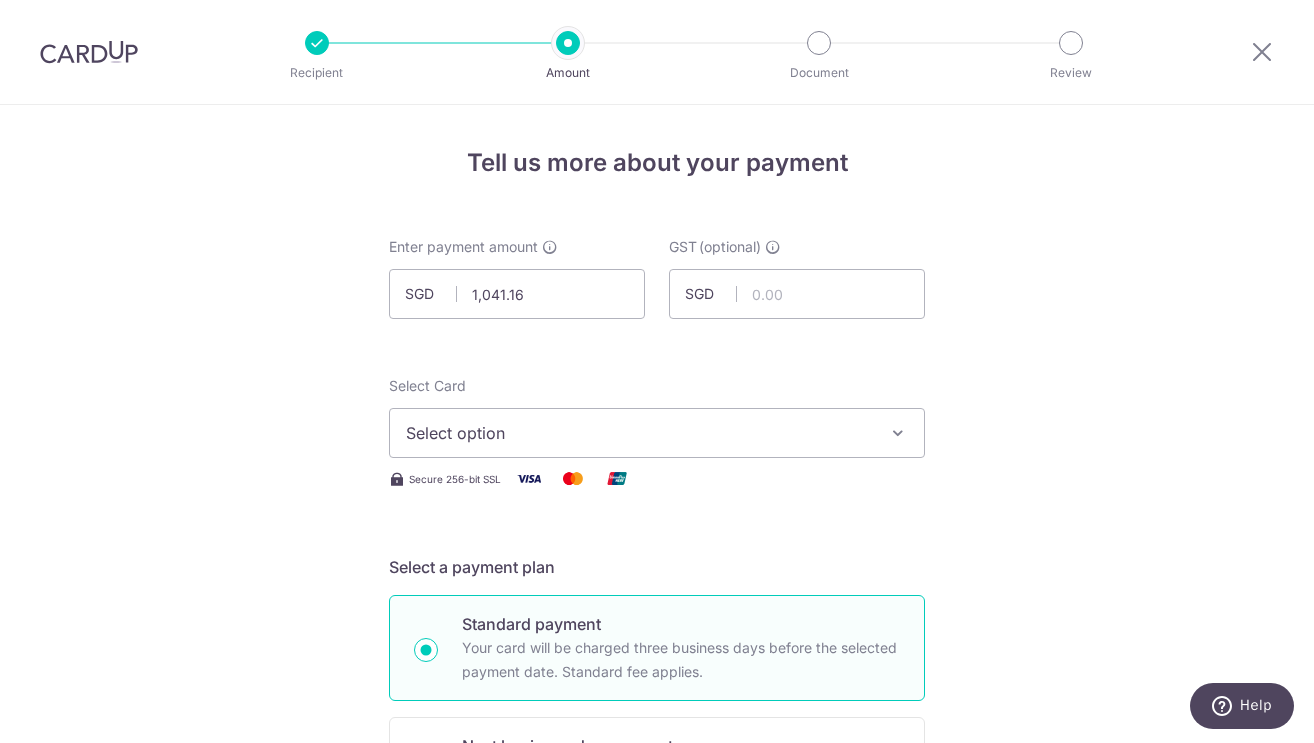 click on "Select option" at bounding box center (639, 433) 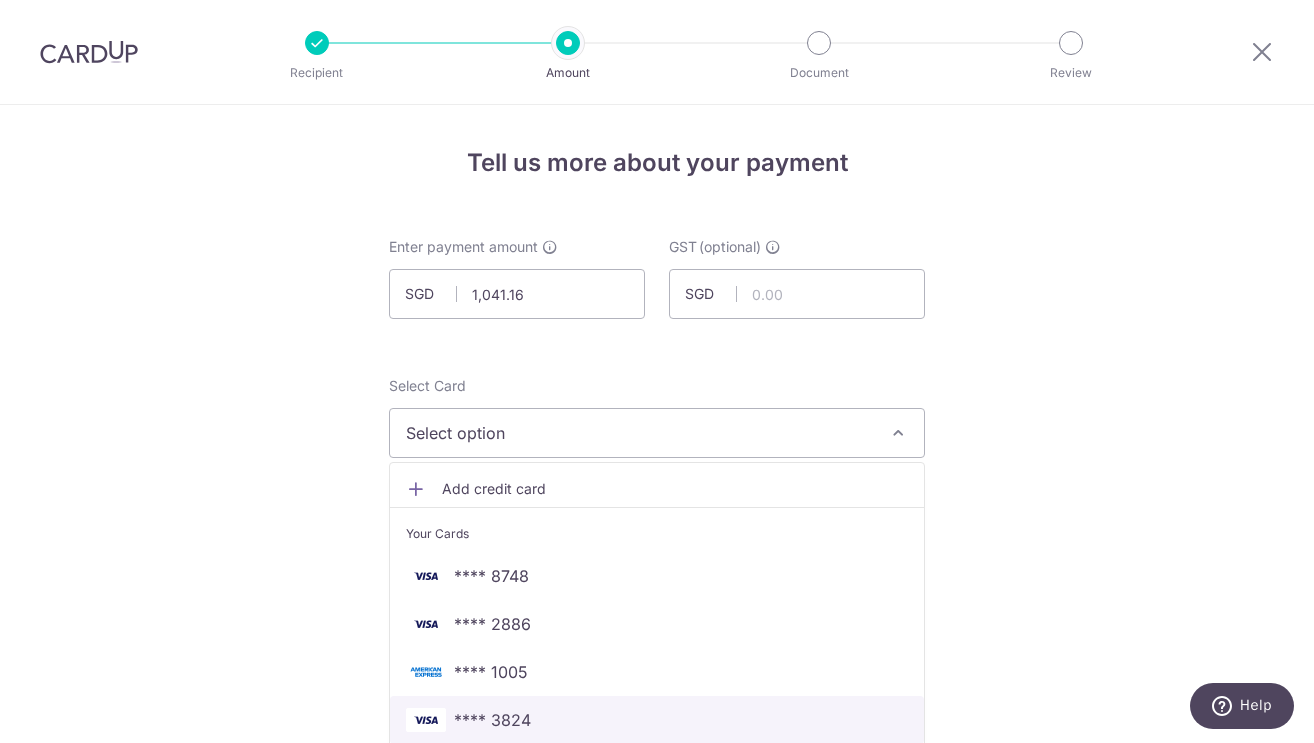 scroll, scrollTop: 61, scrollLeft: 0, axis: vertical 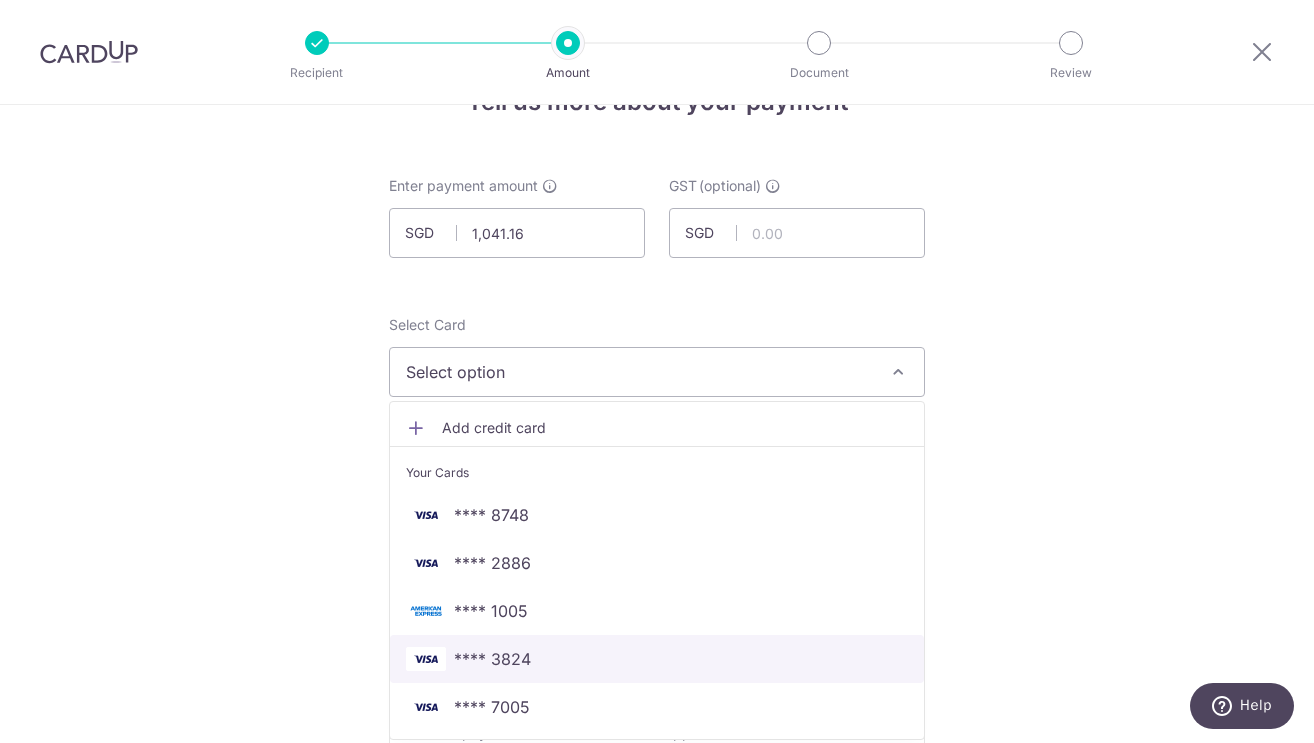 click on "**** 3824" at bounding box center [657, 659] 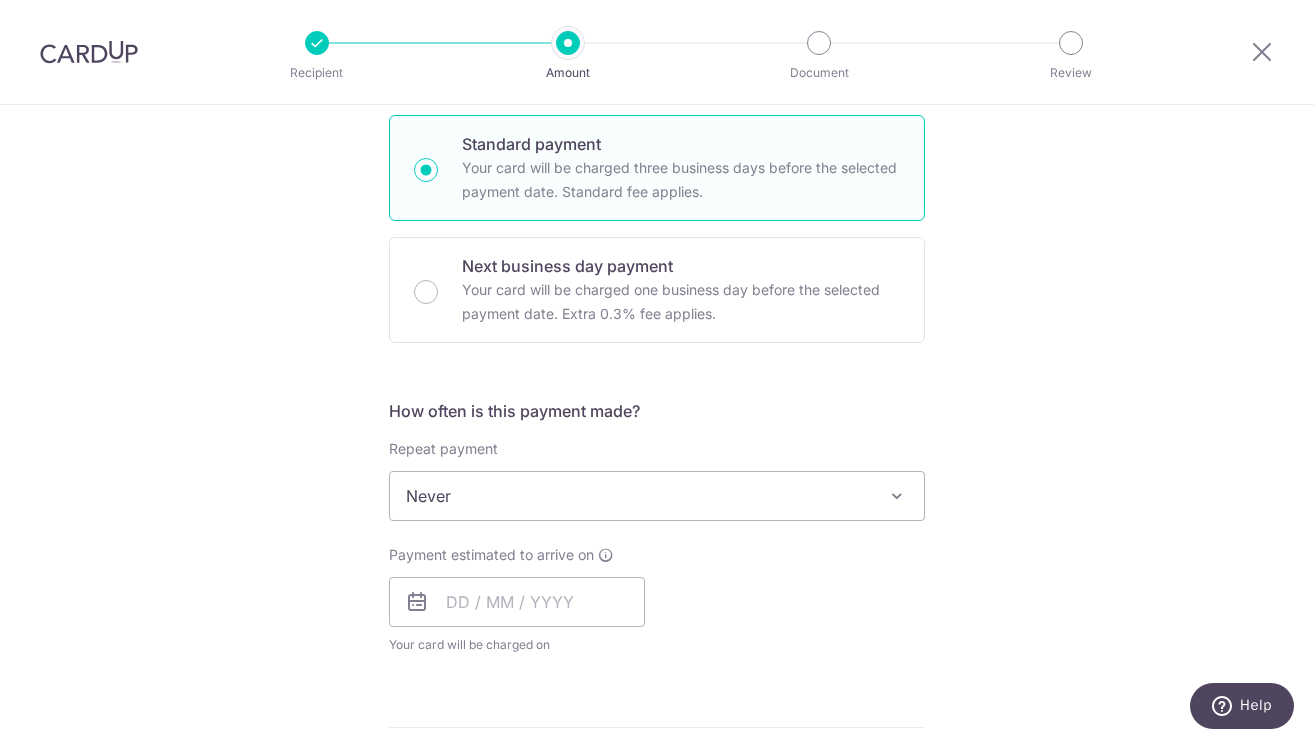 scroll, scrollTop: 483, scrollLeft: 0, axis: vertical 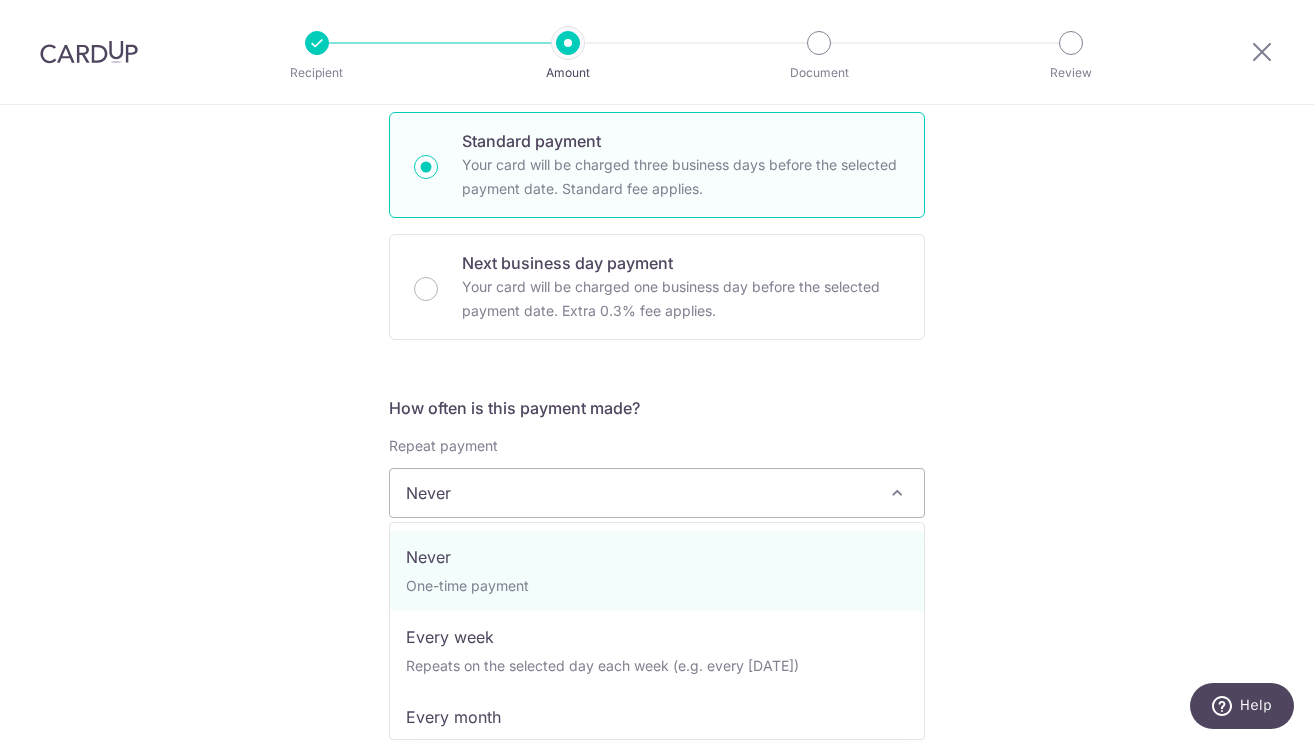 click on "Never" at bounding box center [657, 493] 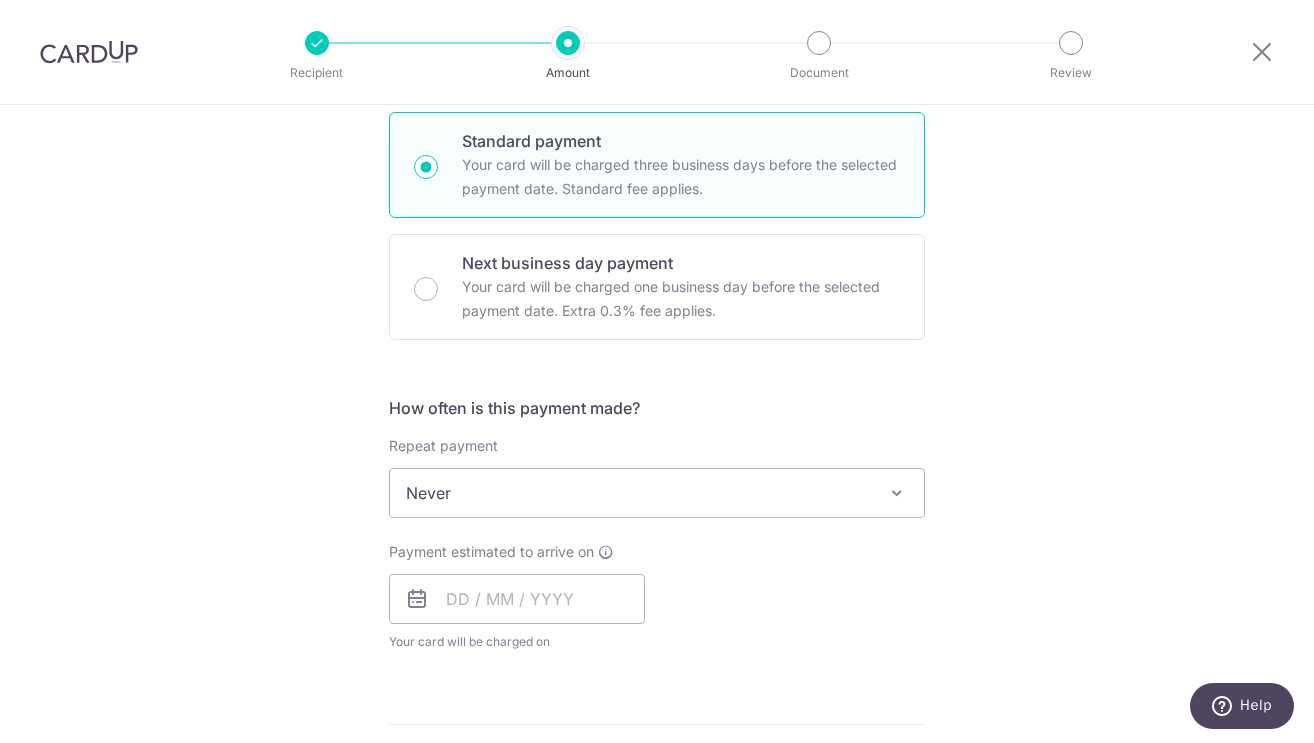 click on "How often is this payment made?
Repeat payment
Never
Every week
Every month
Every quarter
Every half a year Never
To set up monthly income tax payments on CardUp, please ensure the following:     Keep GIRO active   First payment through GIRO   Limit of 11 months scheduling   Upload Notice of Assessment    For more details, refer to this guide:  CardUp Help - Monthly Income Tax Payments
Payment estimated to arrive on
Your card will be charged on   for the first payment
* If your payment is funded by  9:00am SGT on Monday 14/07/2025
14/07/2025
No. of Payments" at bounding box center (657, 532) 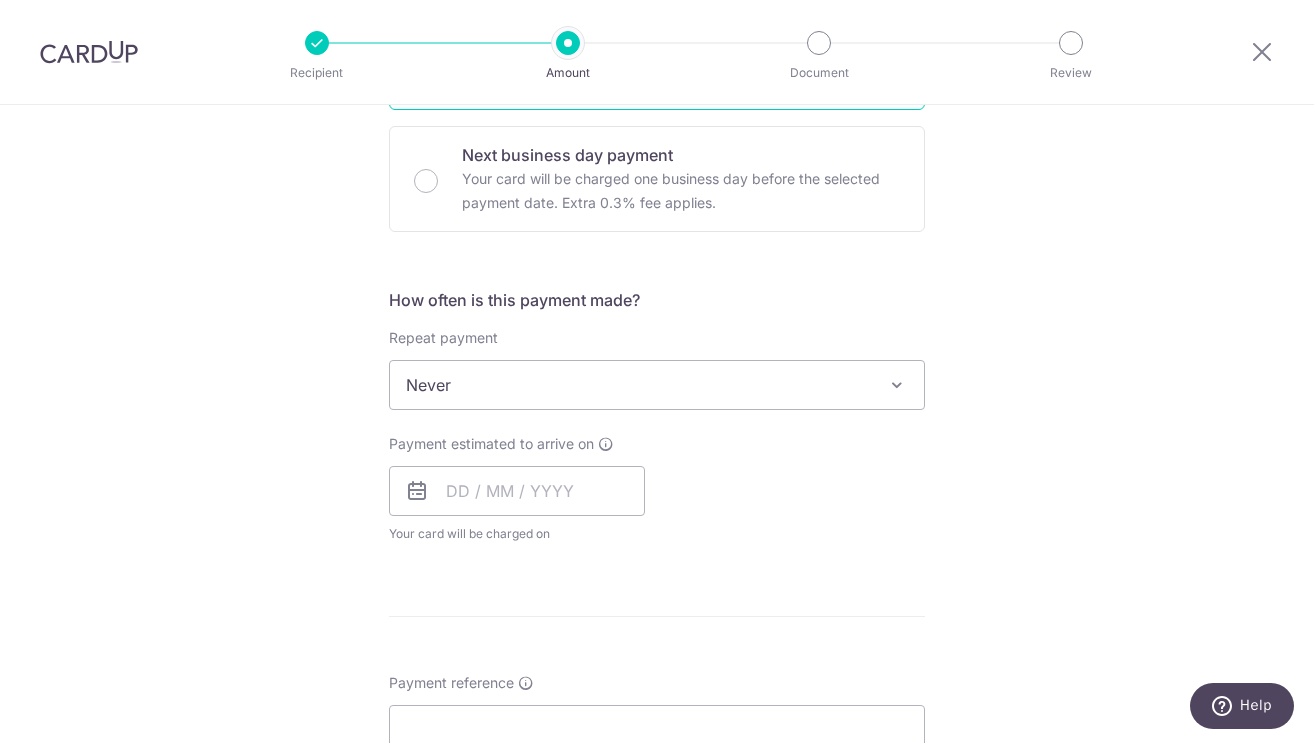 scroll, scrollTop: 604, scrollLeft: 0, axis: vertical 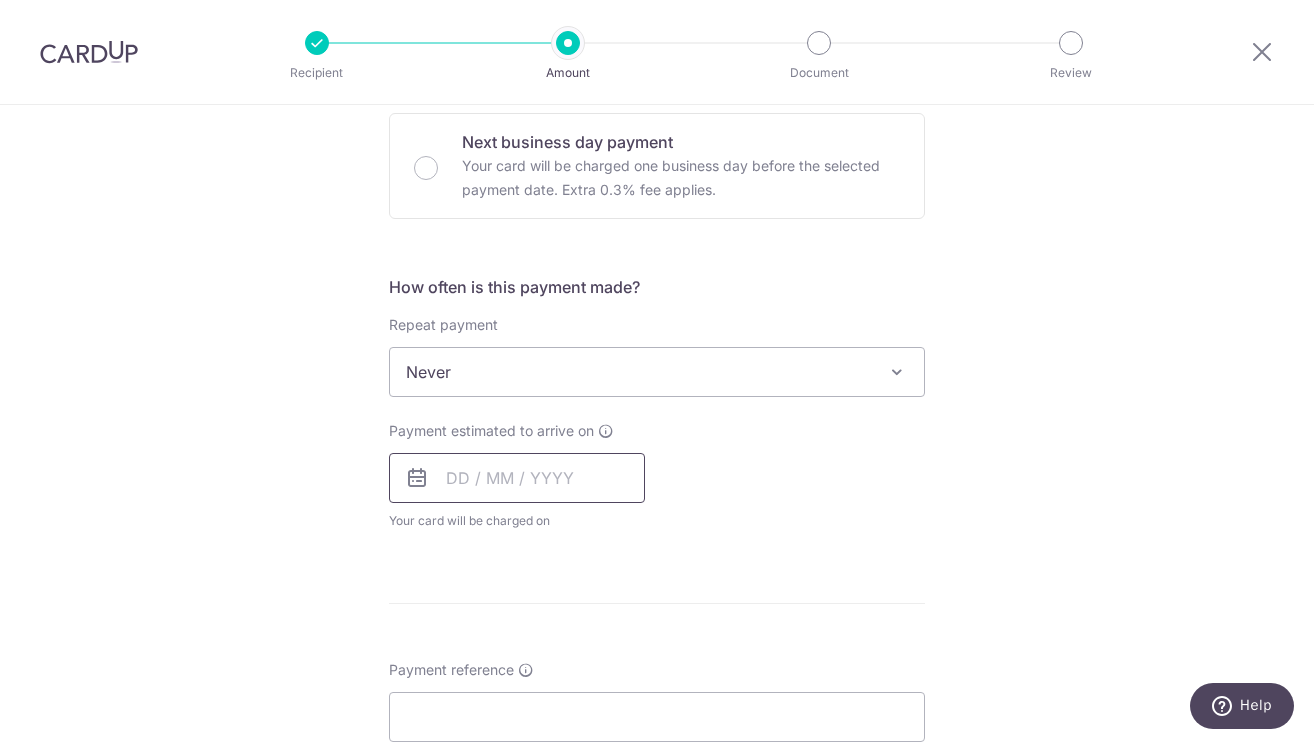 click at bounding box center (517, 478) 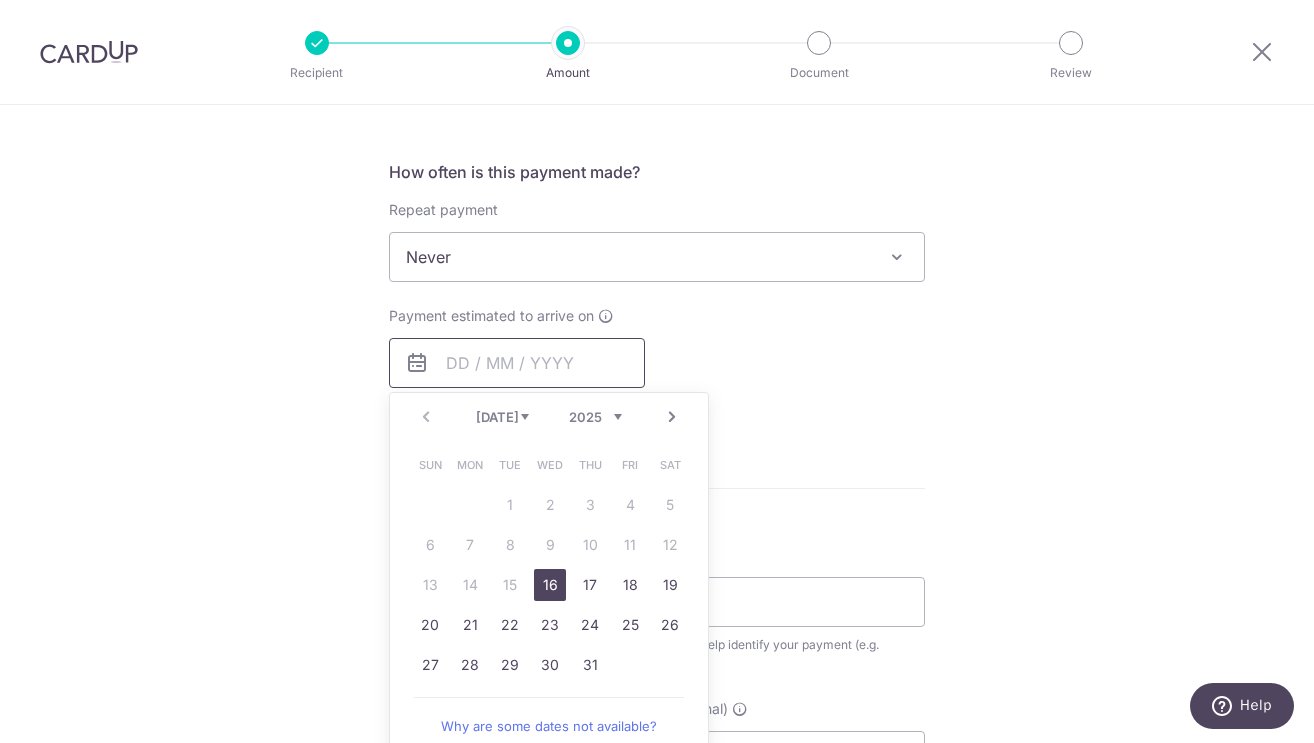 scroll, scrollTop: 722, scrollLeft: 0, axis: vertical 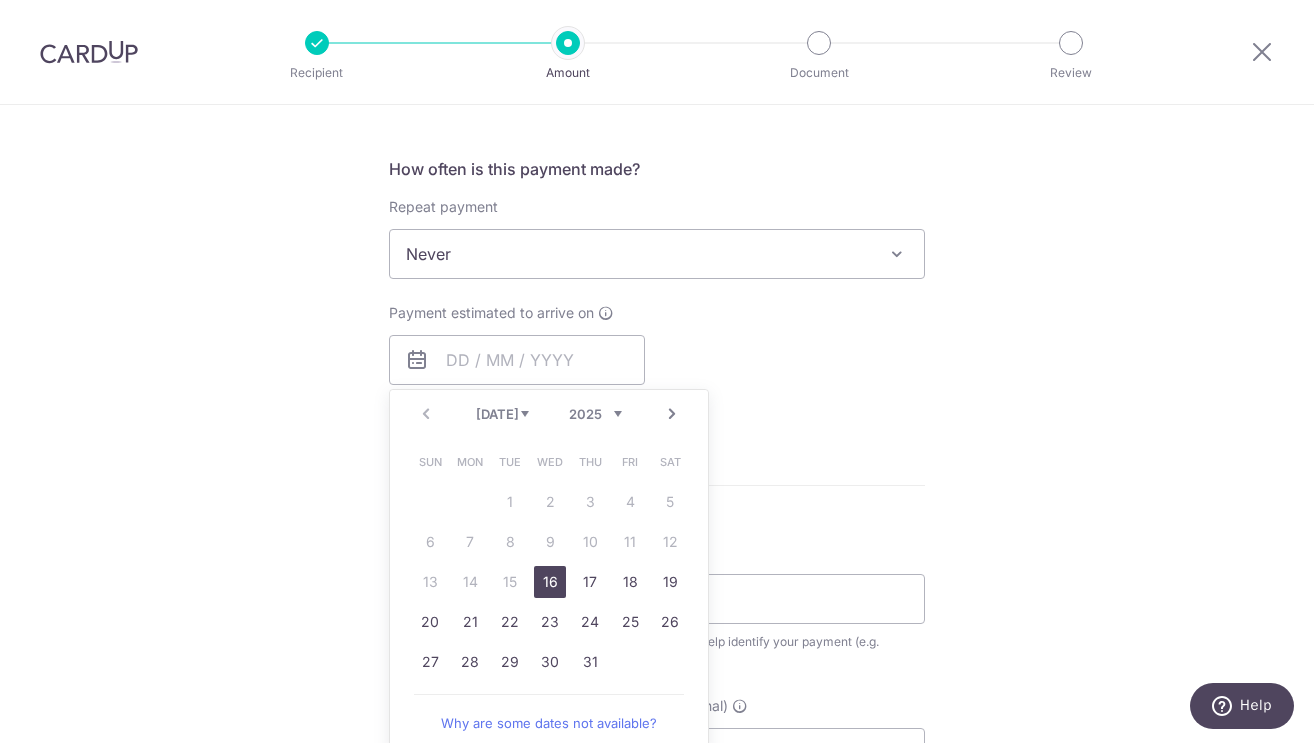 click on "16" at bounding box center [550, 582] 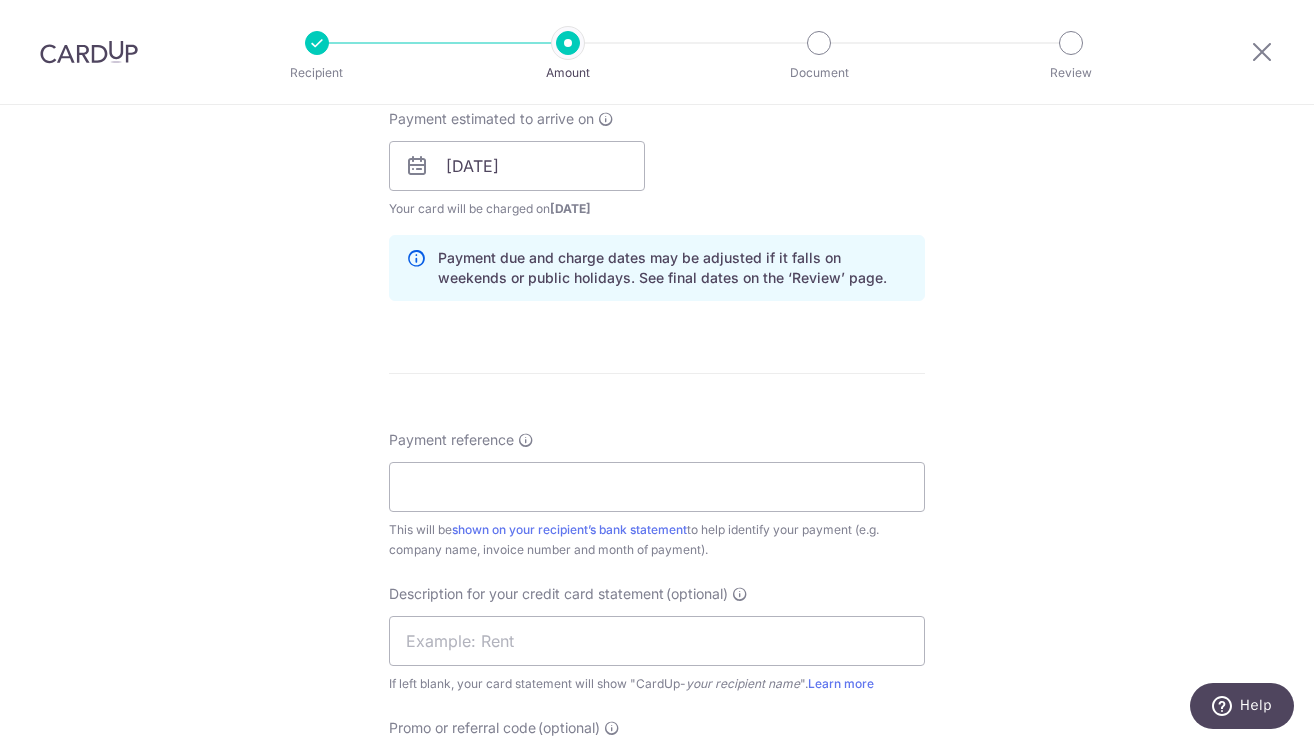scroll, scrollTop: 965, scrollLeft: 0, axis: vertical 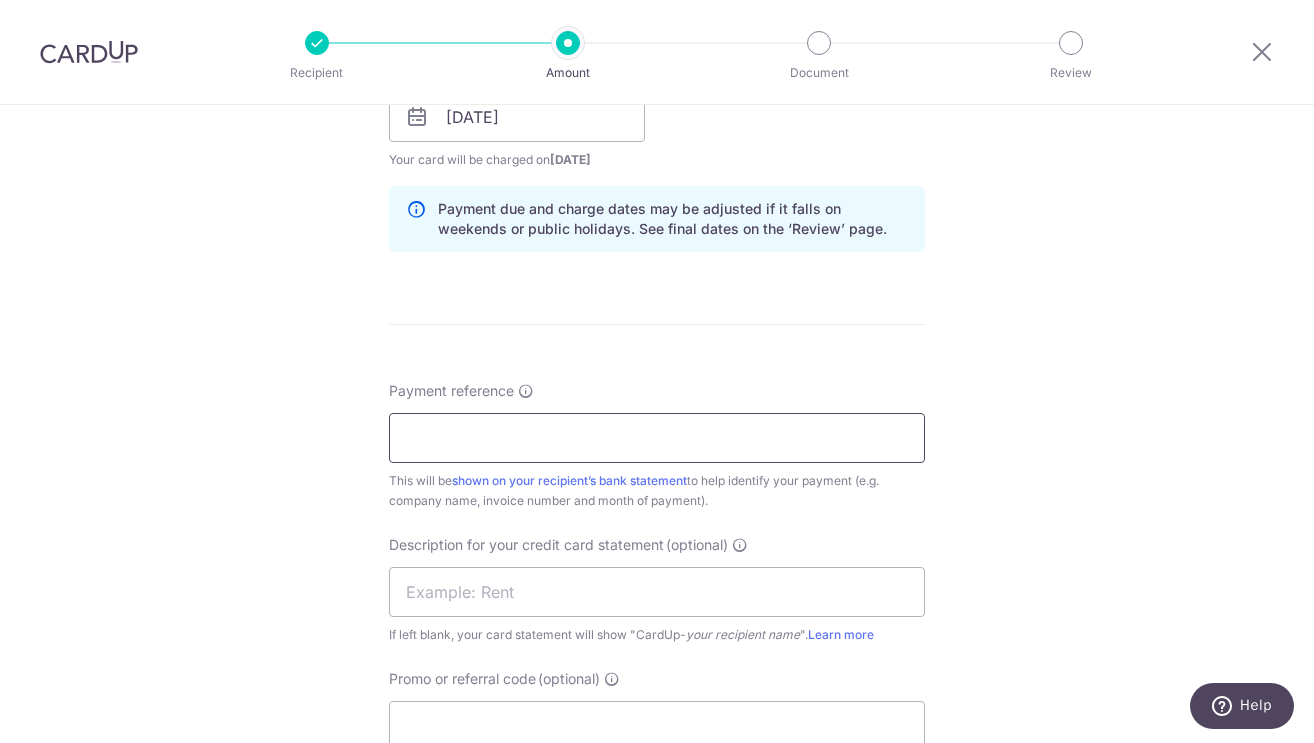 click on "Payment reference" at bounding box center [657, 438] 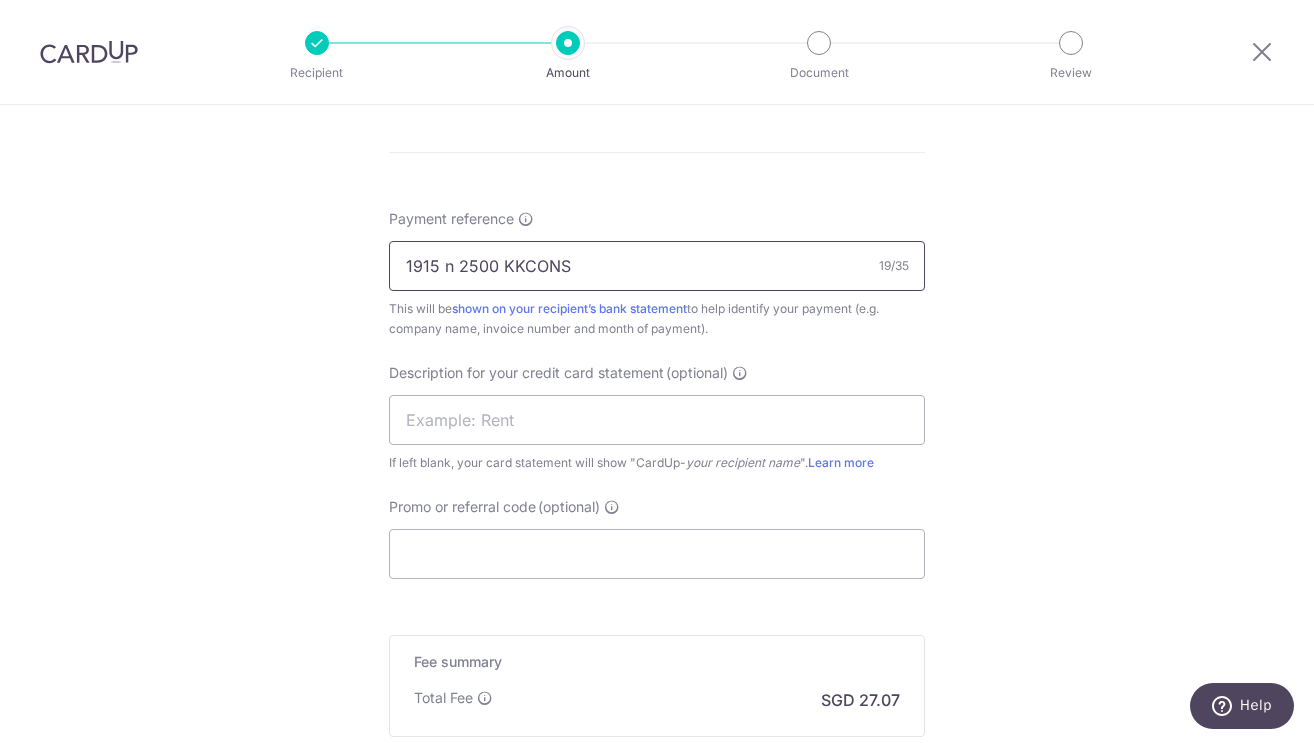 scroll, scrollTop: 1204, scrollLeft: 0, axis: vertical 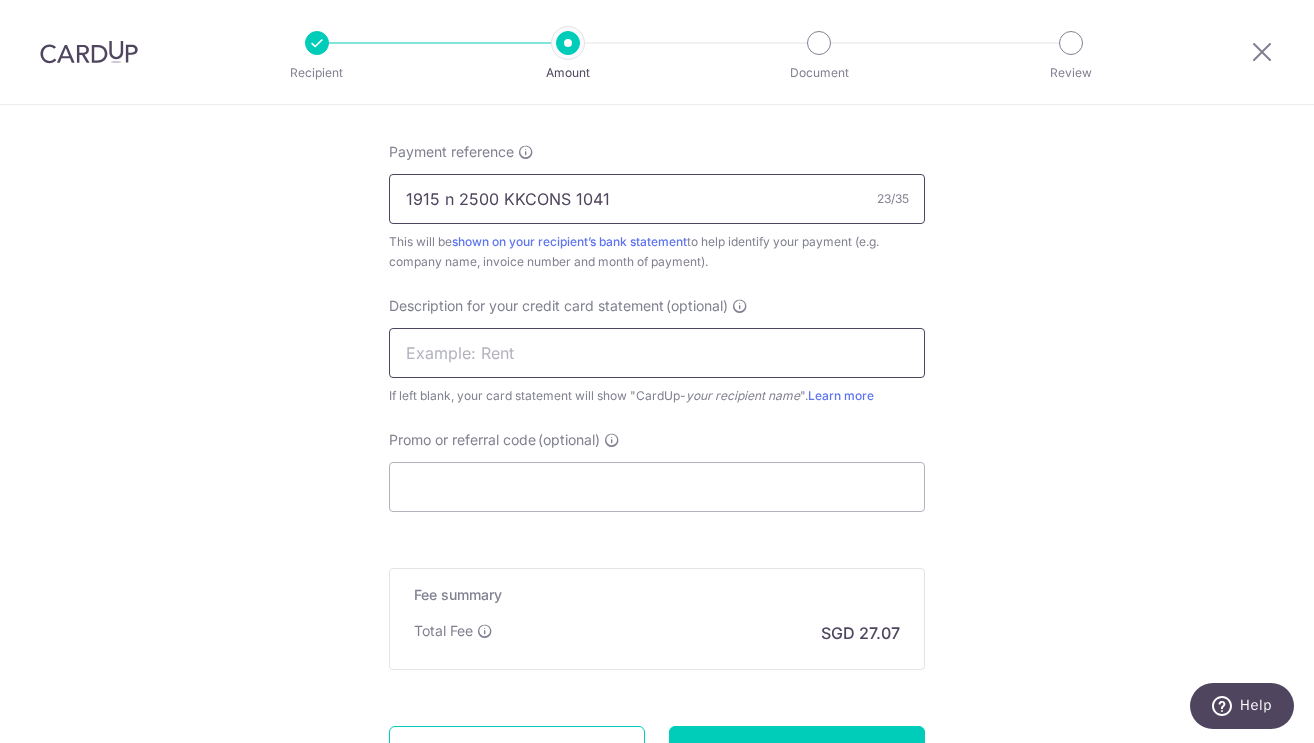 type on "1915 n 2500 KKCONS 1041" 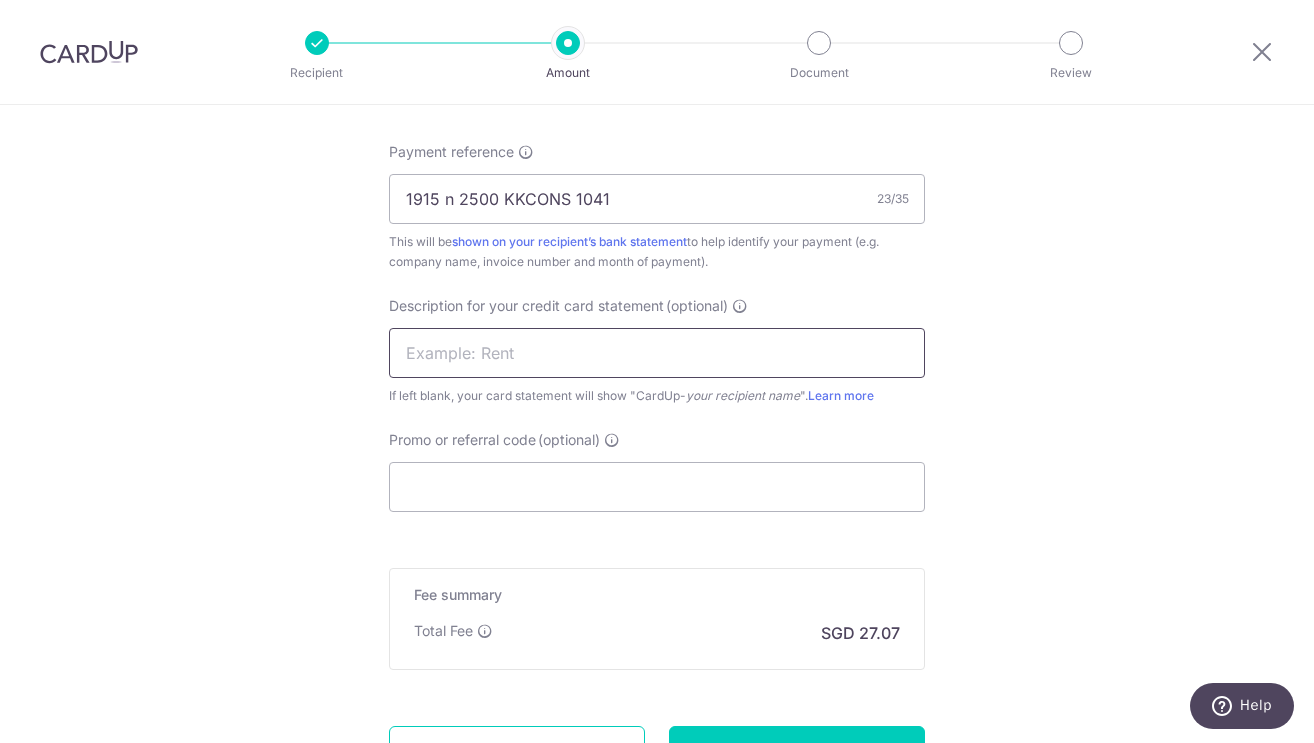 click at bounding box center [657, 353] 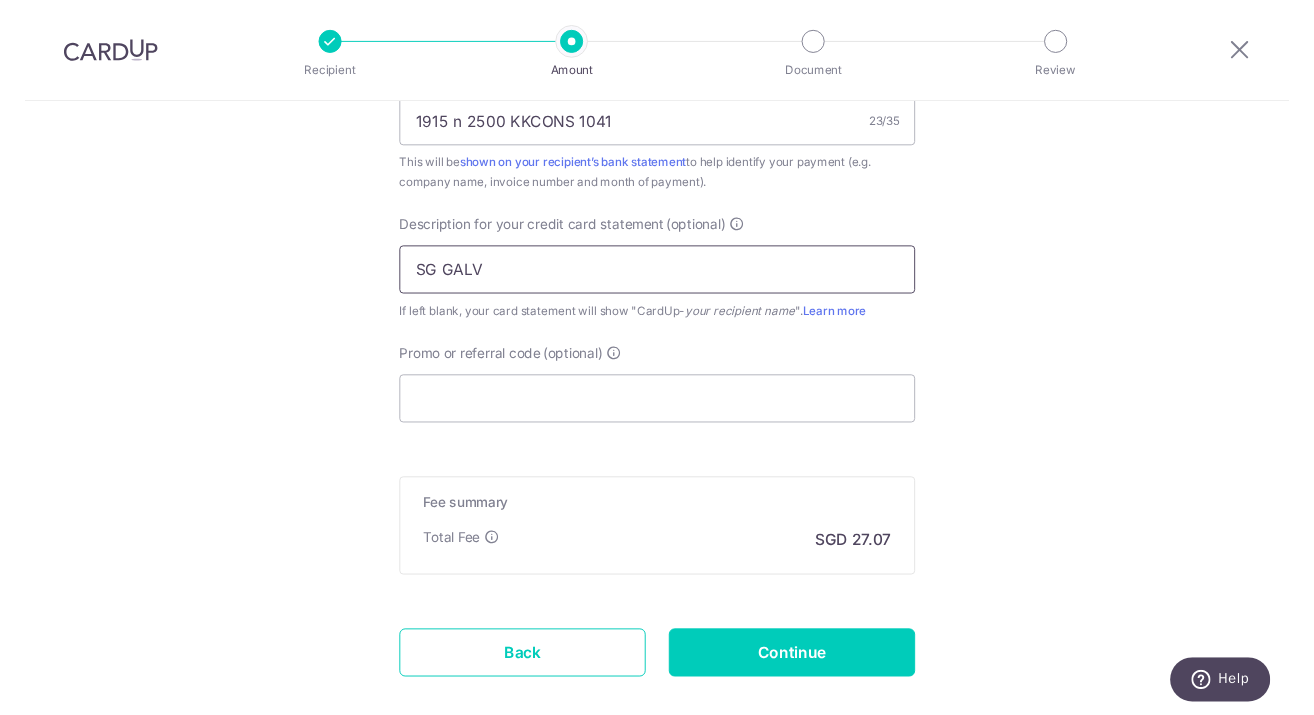 scroll, scrollTop: 1283, scrollLeft: 0, axis: vertical 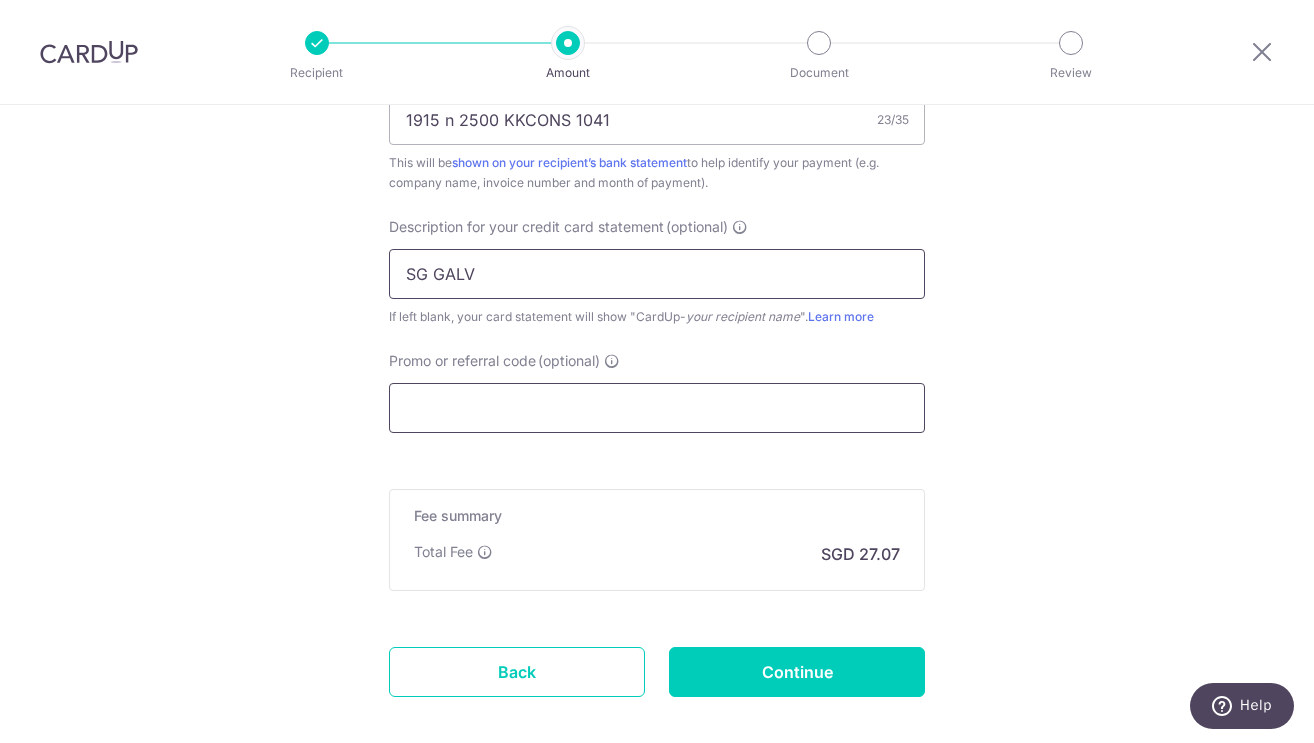 type on "SG GALV" 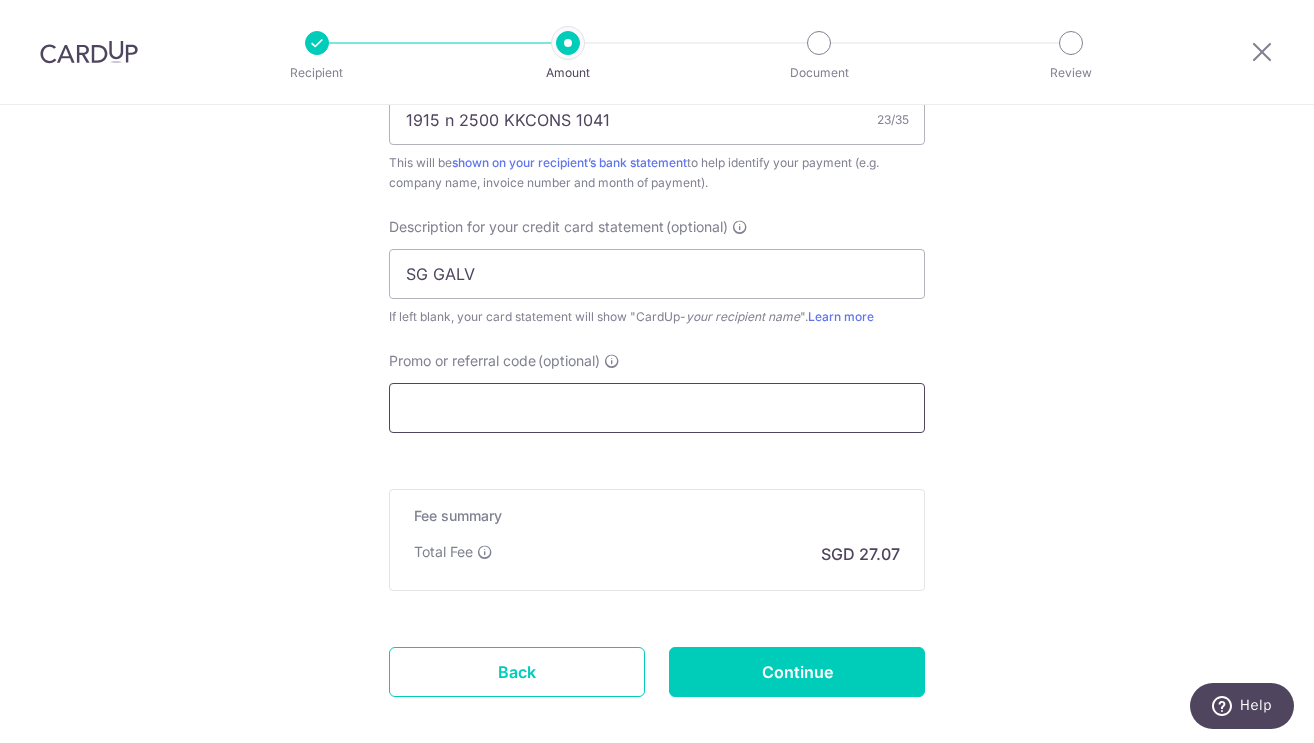 click on "Promo or referral code
(optional)" at bounding box center (657, 408) 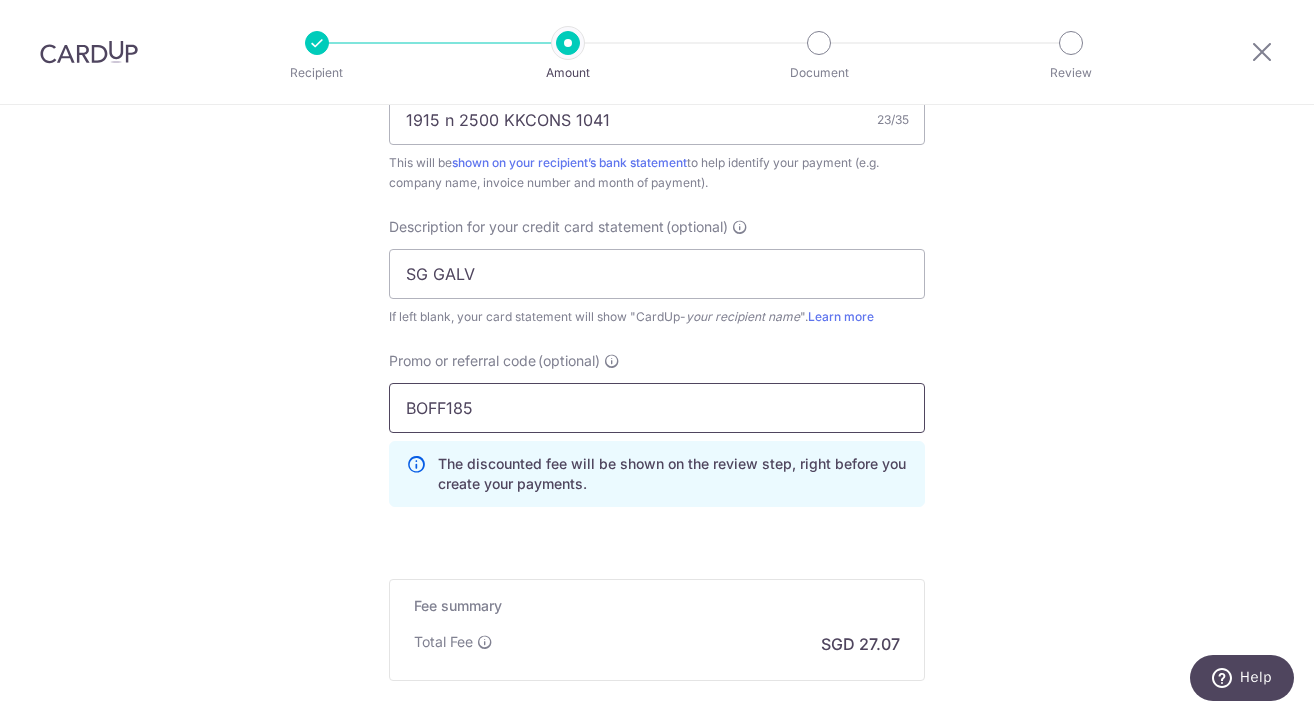 type on "BOFF185" 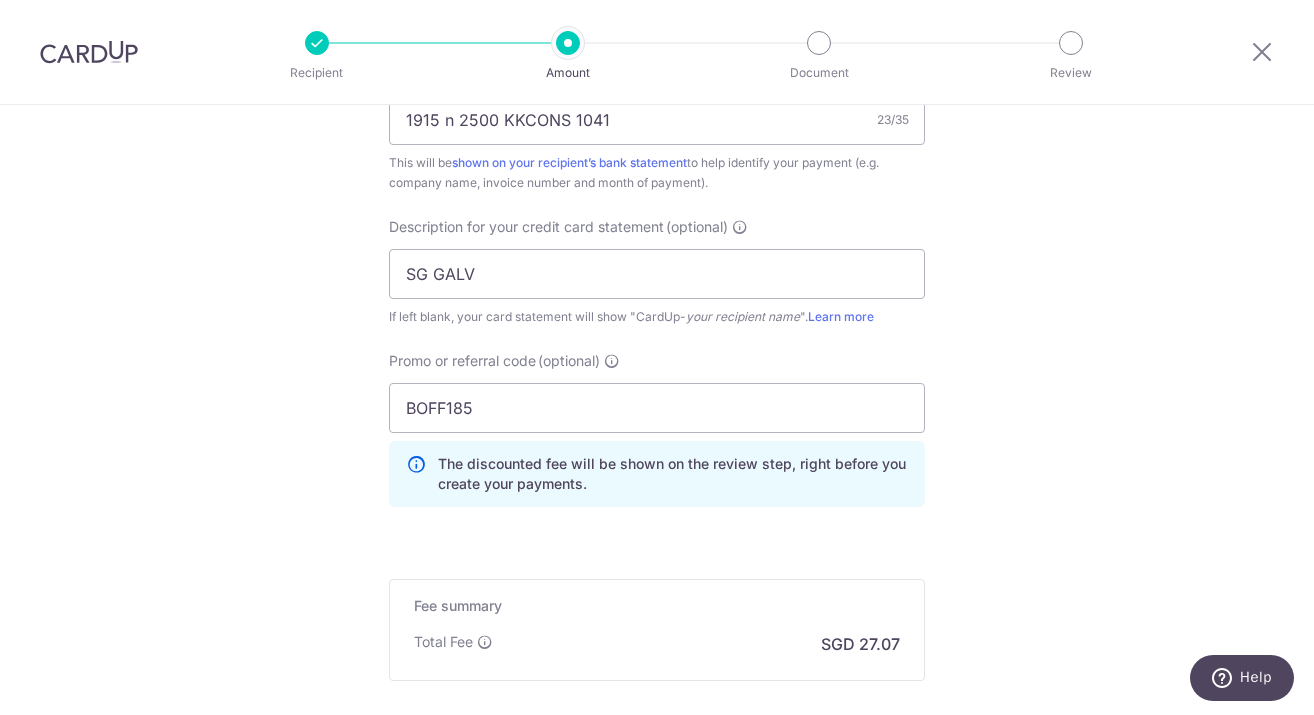 click on "Tell us more about your payment
Enter payment amount
SGD
1,041.16
1041.16
GST
(optional)
SGD
Select Card
**** 3824
Add credit card
Your Cards
**** 8748
**** 2886
**** 1005
**** 3824
**** 7005" at bounding box center (657, -121) 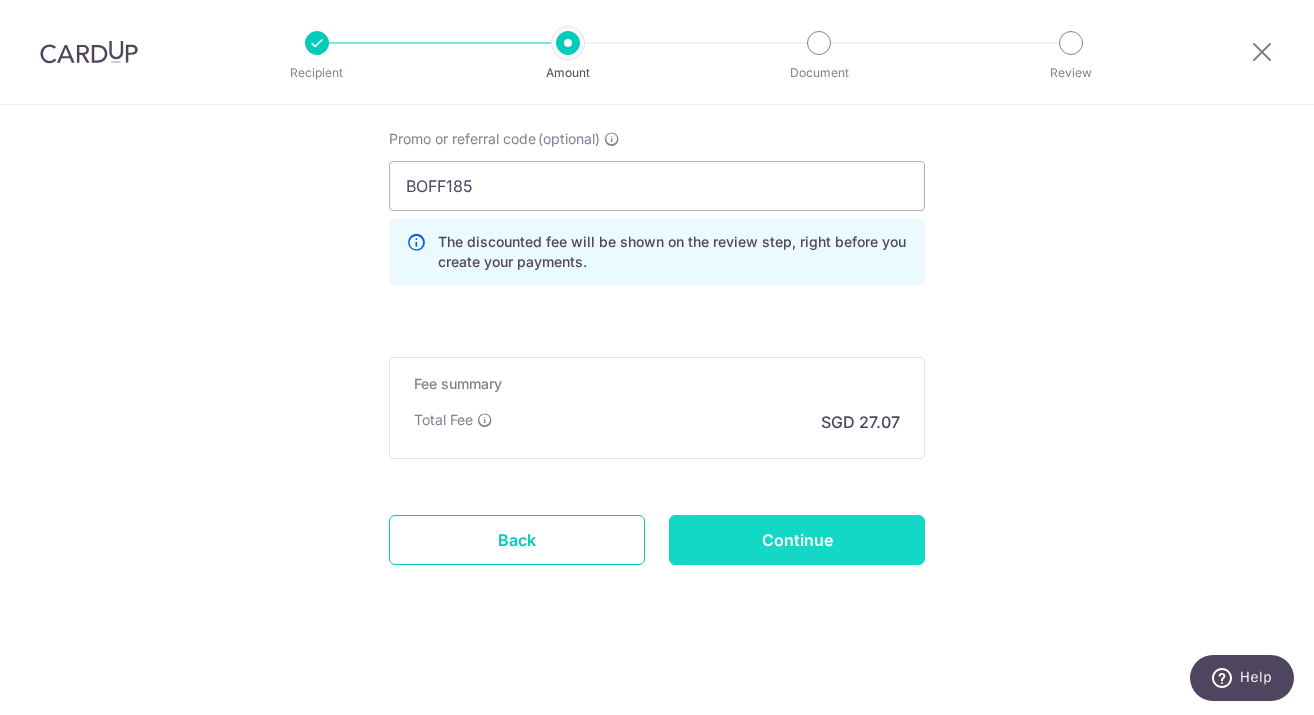 scroll, scrollTop: 1505, scrollLeft: 0, axis: vertical 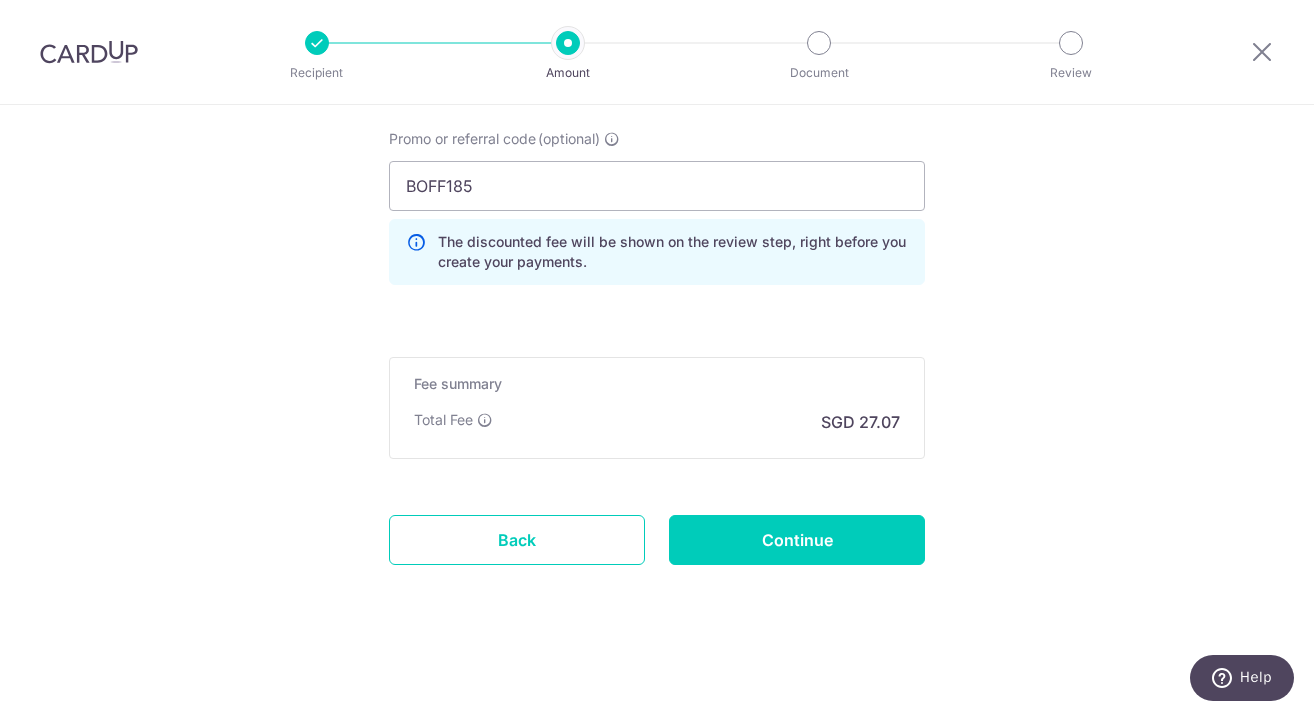 click on "Continue" at bounding box center [797, 540] 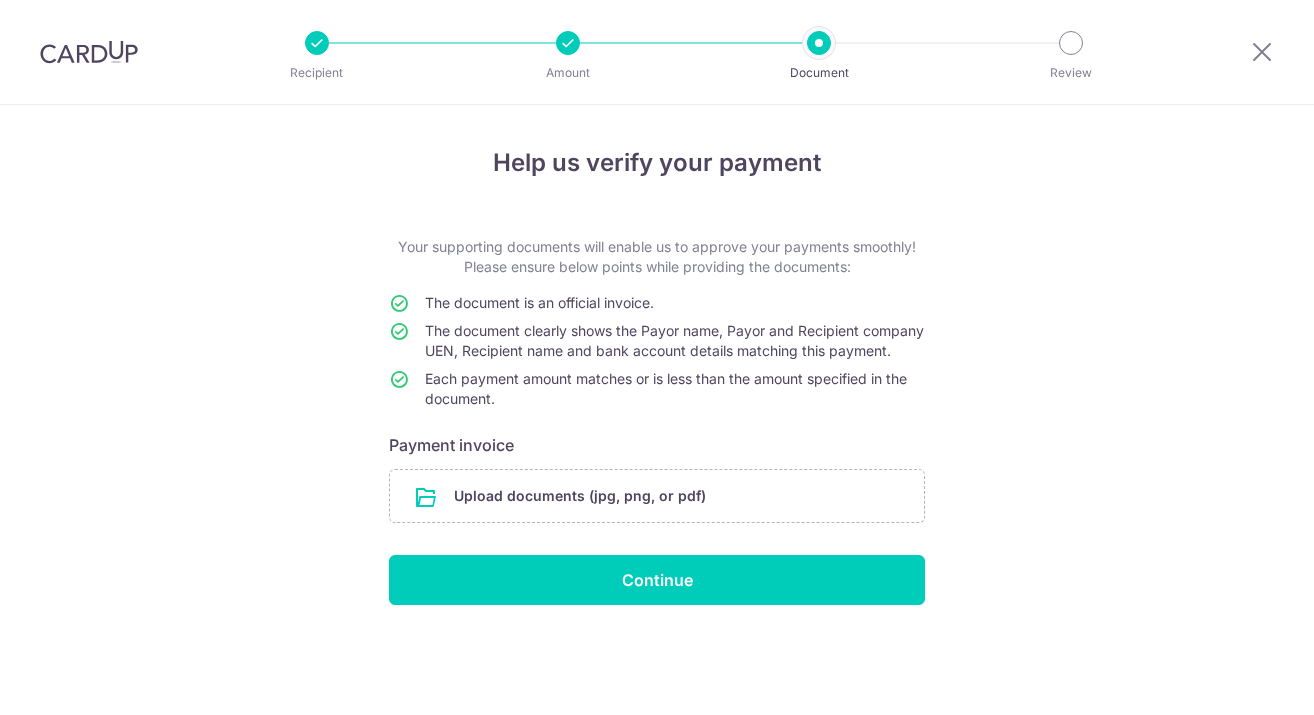 scroll, scrollTop: 0, scrollLeft: 0, axis: both 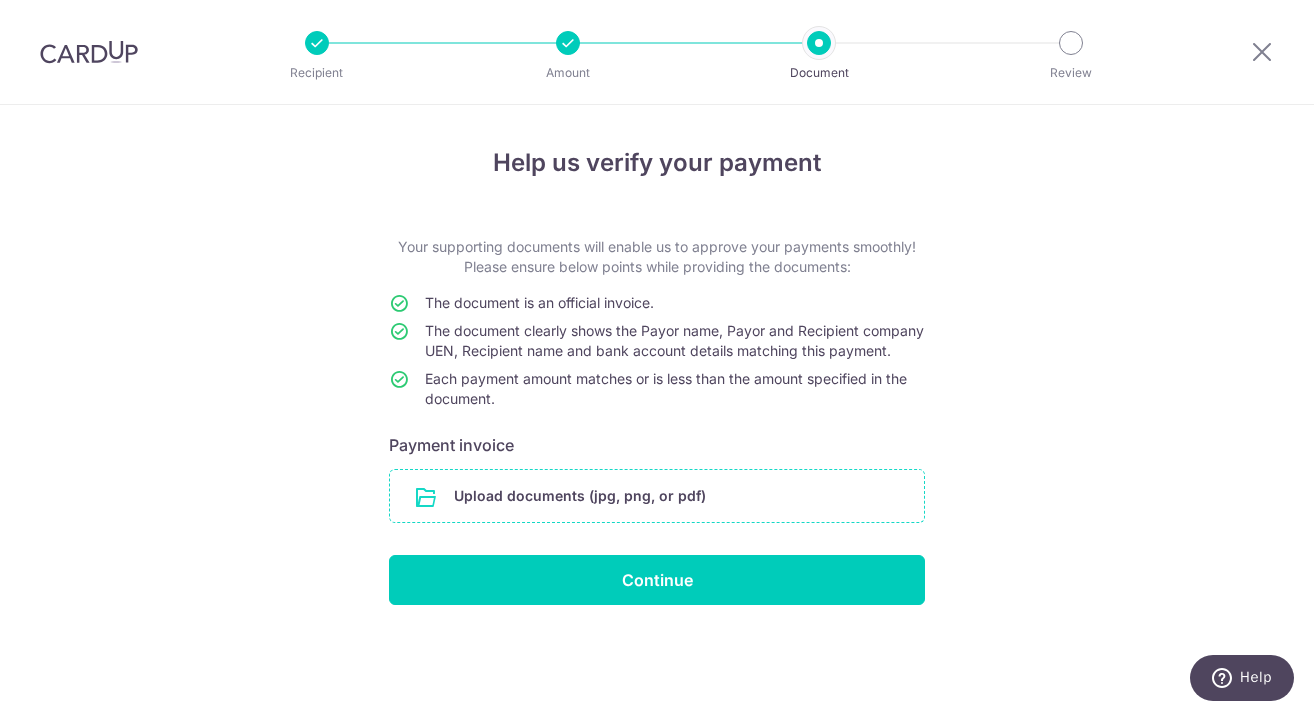 click at bounding box center [657, 496] 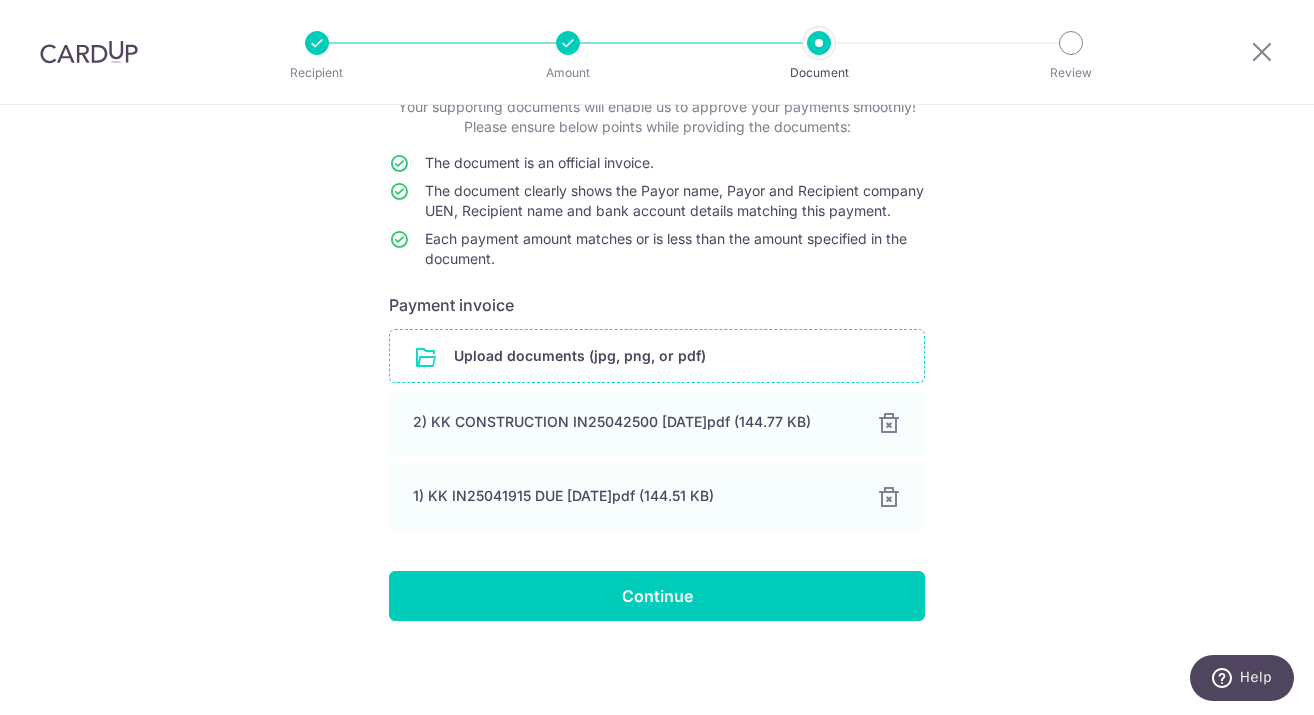 scroll, scrollTop: 160, scrollLeft: 0, axis: vertical 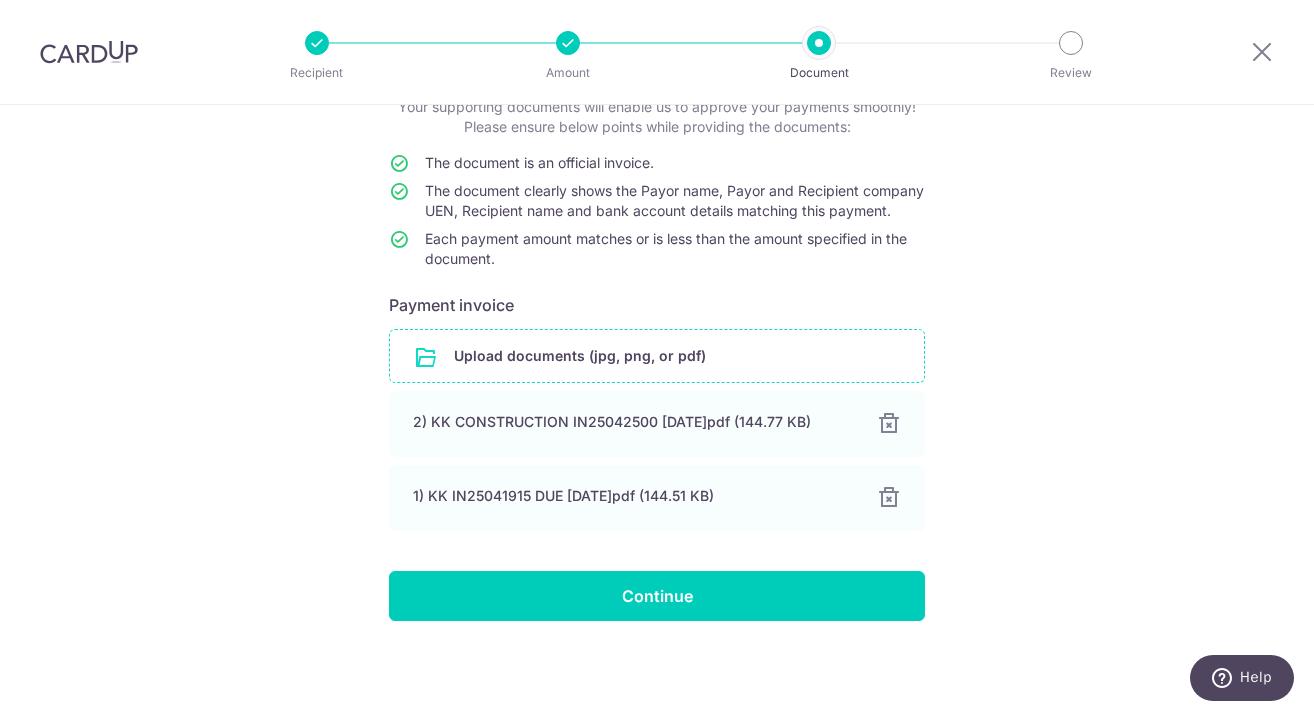 click on "Continue" at bounding box center [657, 596] 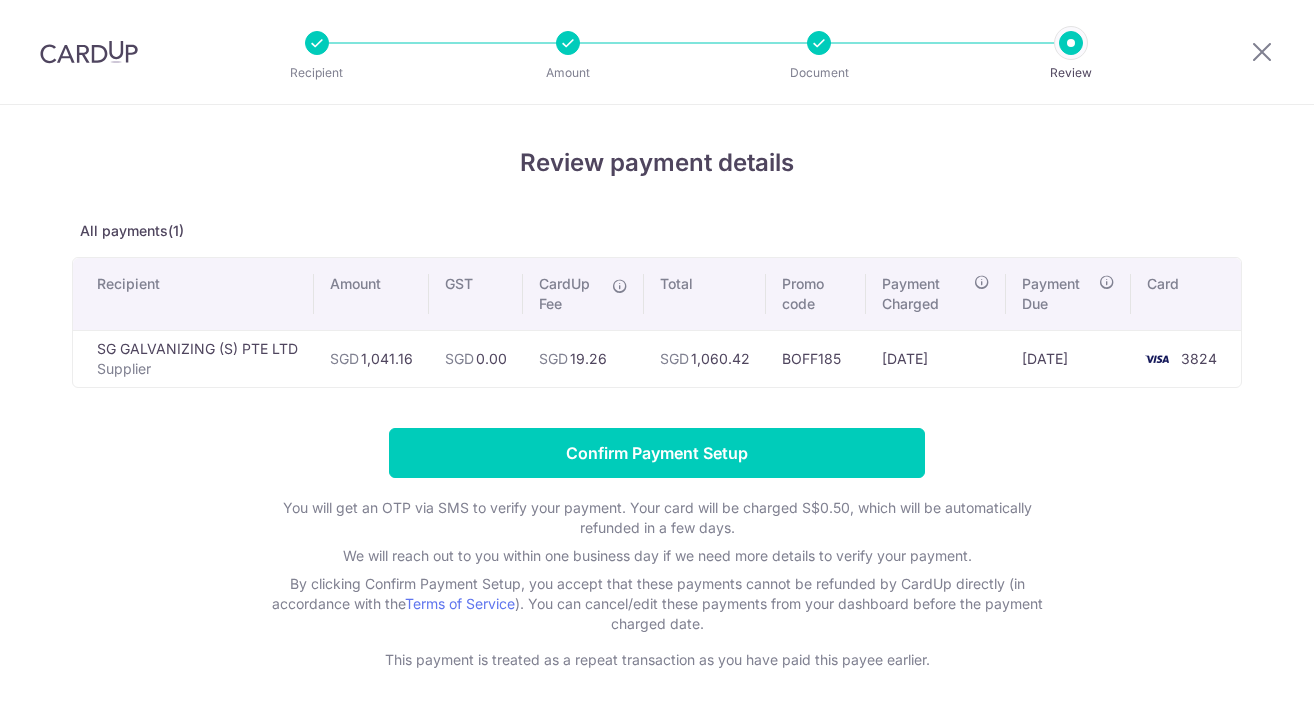 scroll, scrollTop: 0, scrollLeft: 0, axis: both 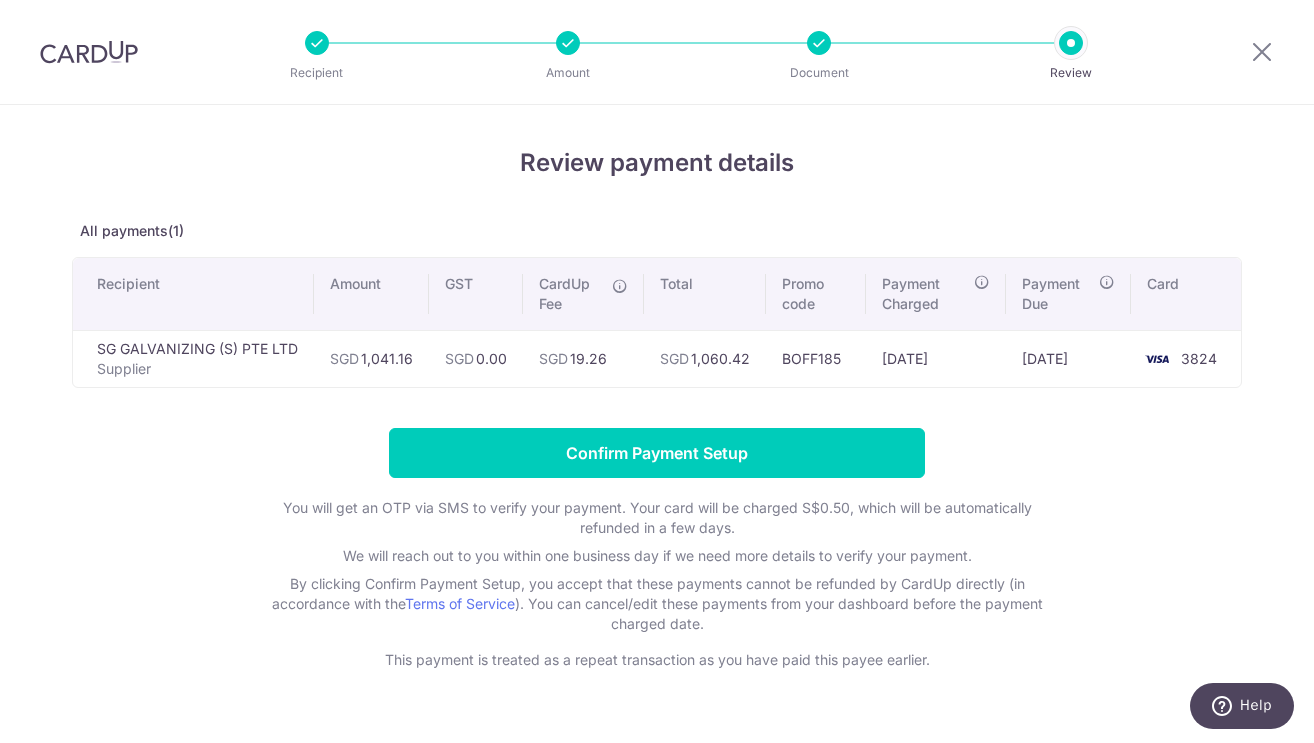click on "Confirm Payment Setup" at bounding box center (657, 453) 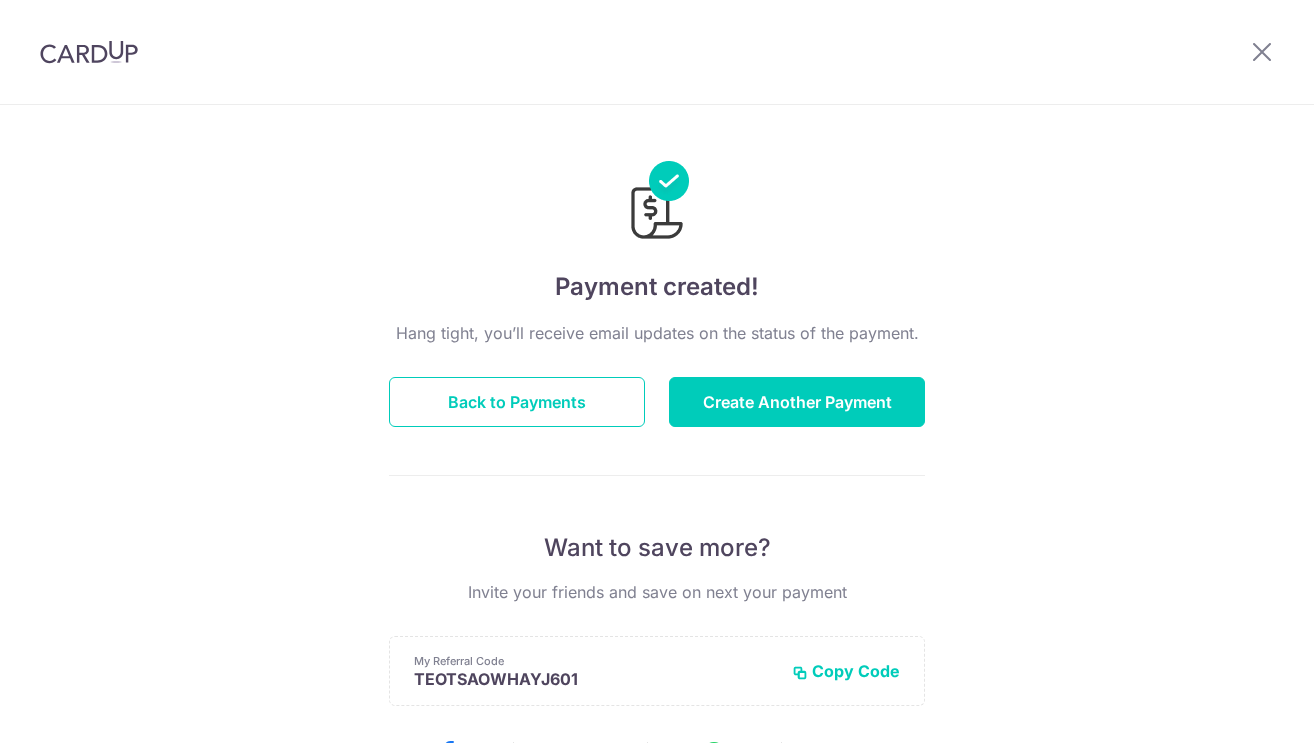 scroll, scrollTop: 0, scrollLeft: 0, axis: both 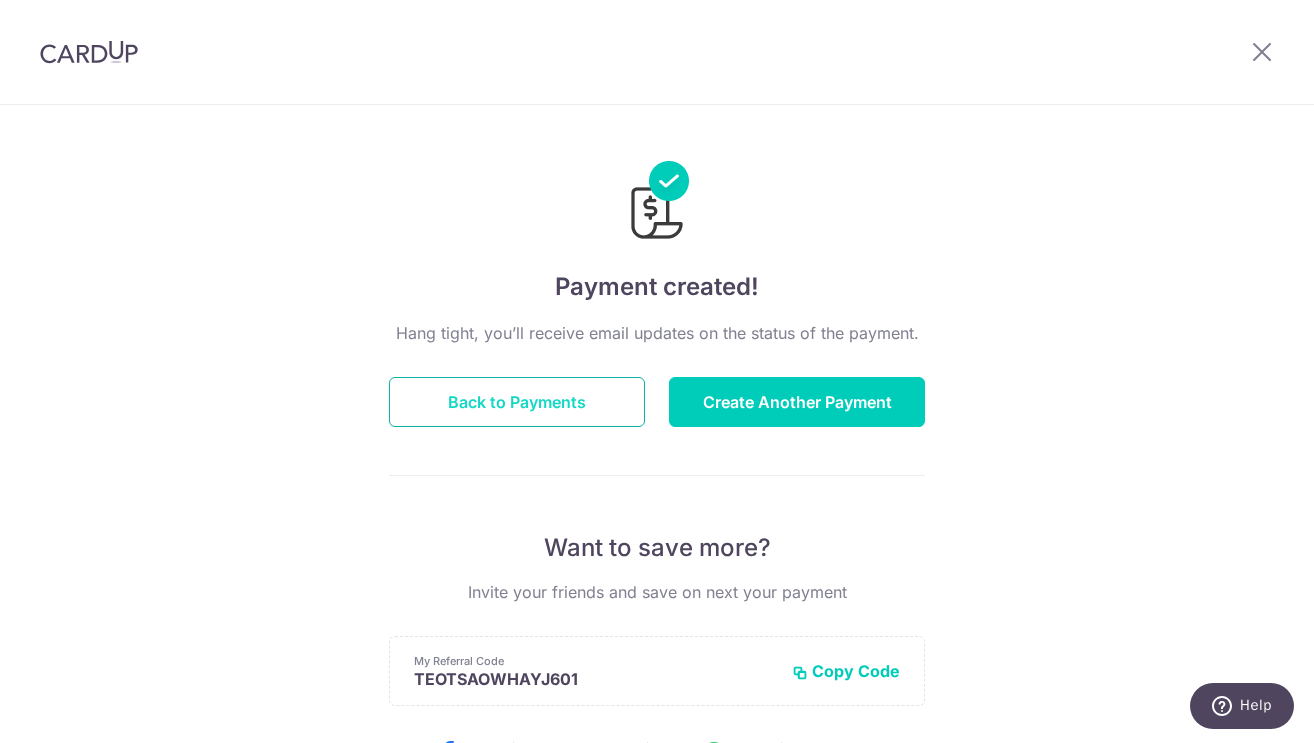 click on "Back to Payments" at bounding box center [517, 402] 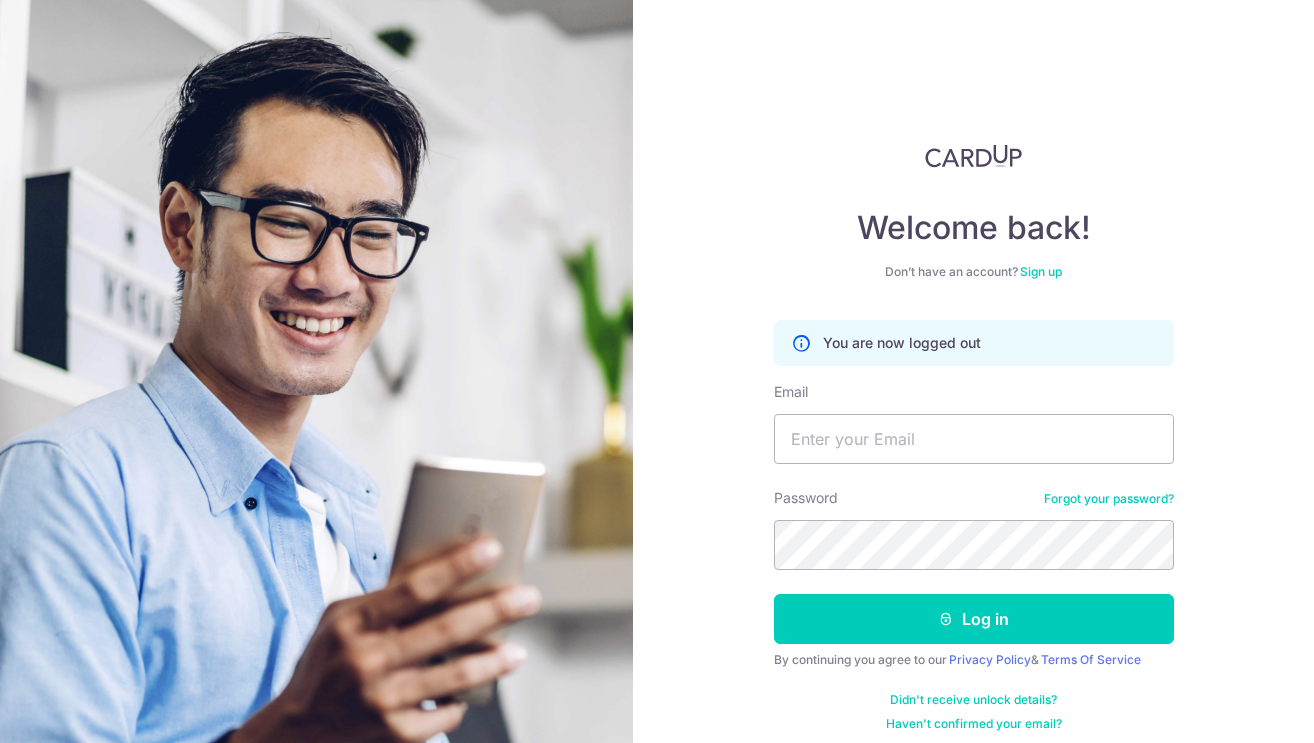scroll, scrollTop: 0, scrollLeft: 0, axis: both 